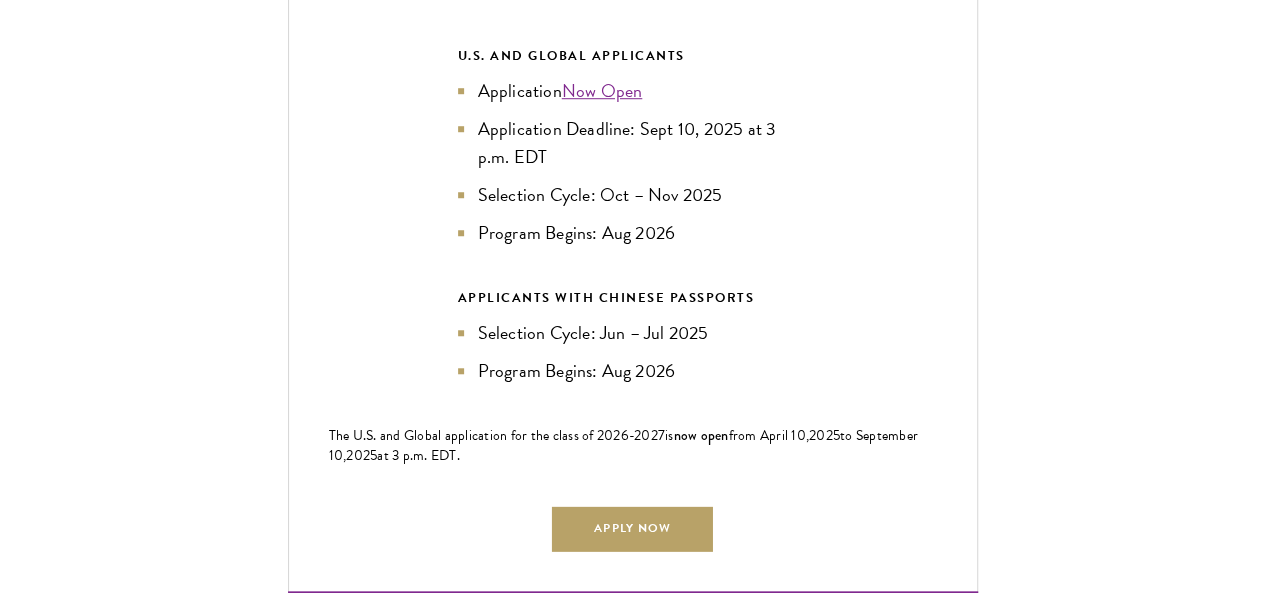 scroll, scrollTop: 4501, scrollLeft: 0, axis: vertical 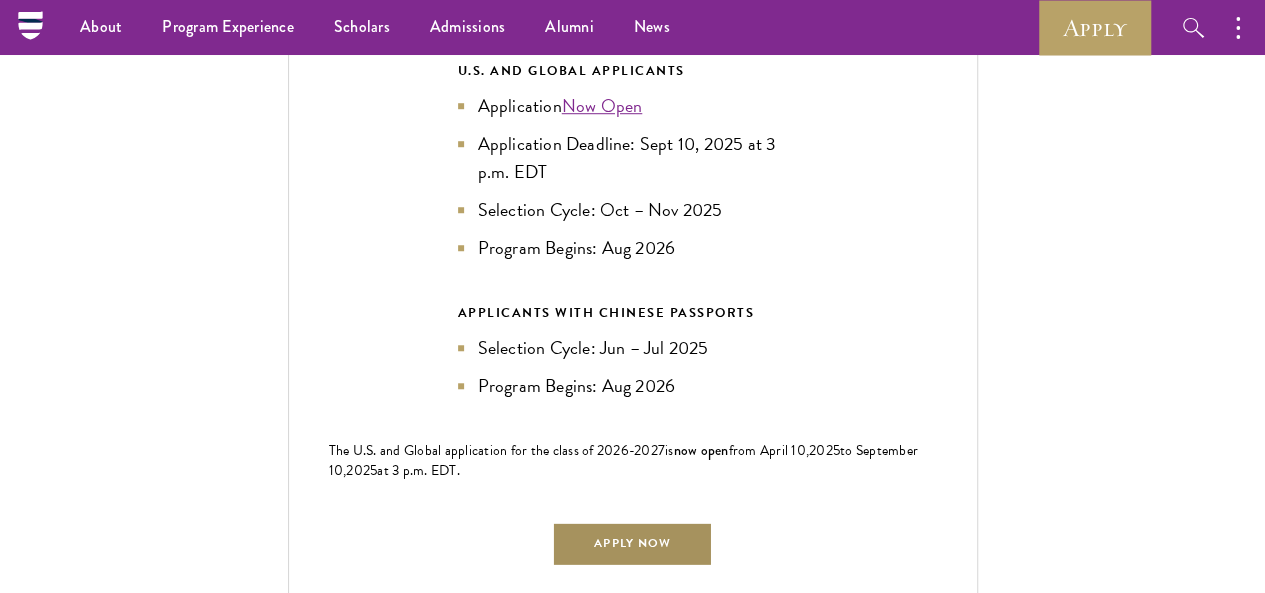 click on "Apply Now" at bounding box center [632, 543] 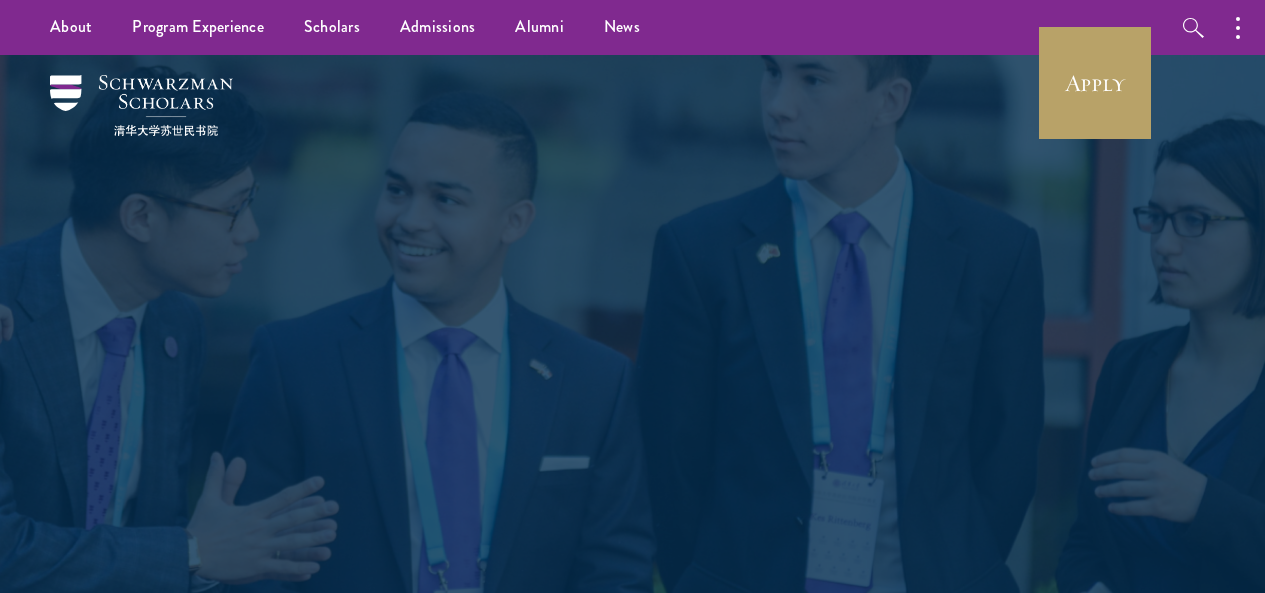 scroll, scrollTop: 0, scrollLeft: 0, axis: both 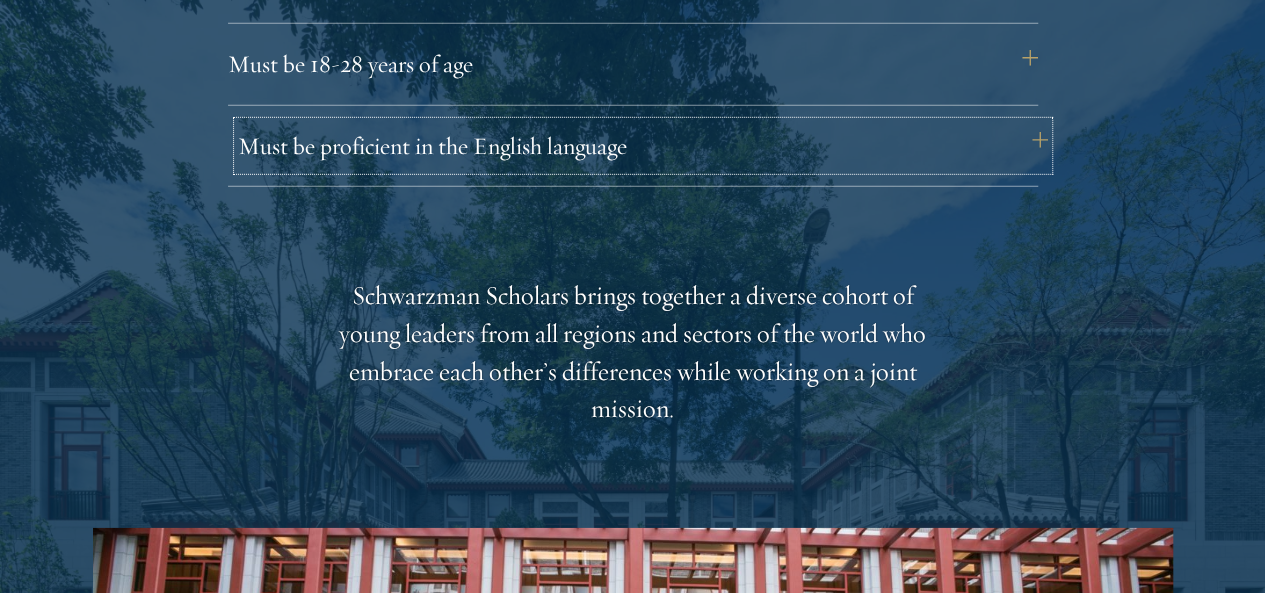 click on "Must be proficient in the English language" at bounding box center (643, 146) 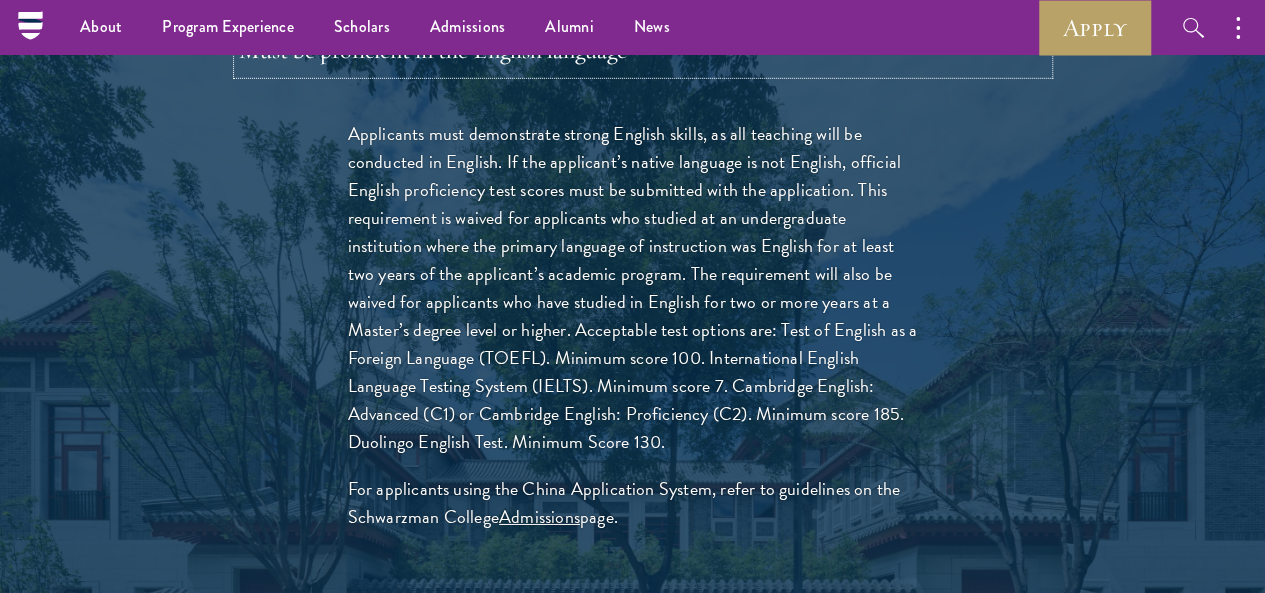 scroll, scrollTop: 2934, scrollLeft: 0, axis: vertical 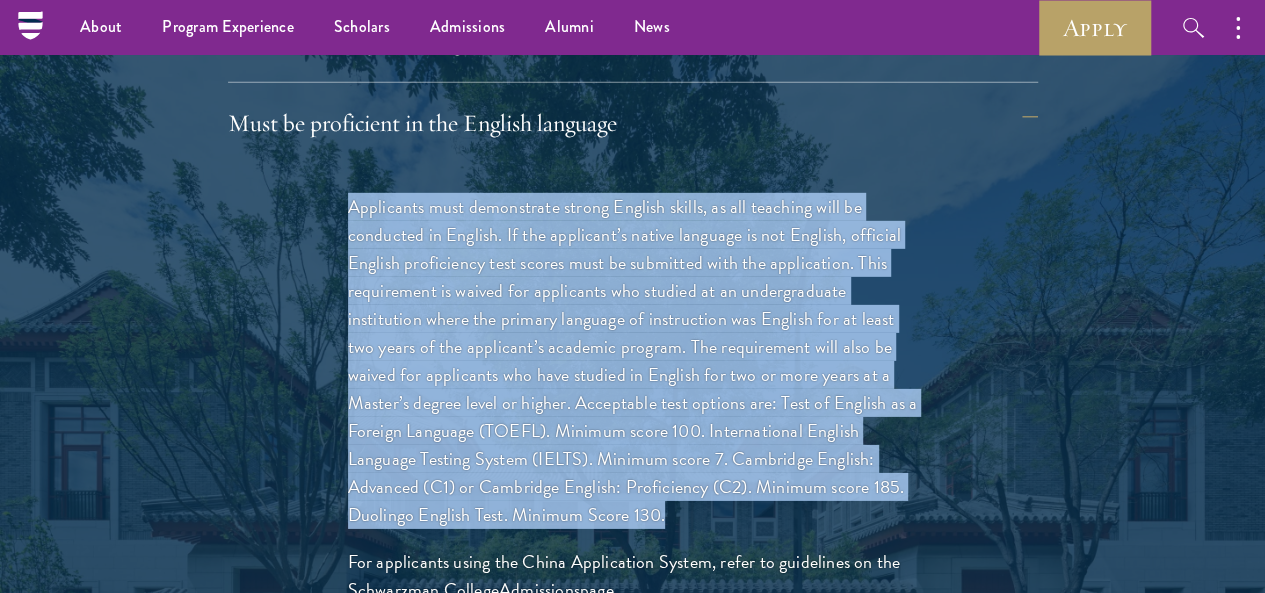 drag, startPoint x: 353, startPoint y: 157, endPoint x: 520, endPoint y: 493, distance: 375.2133 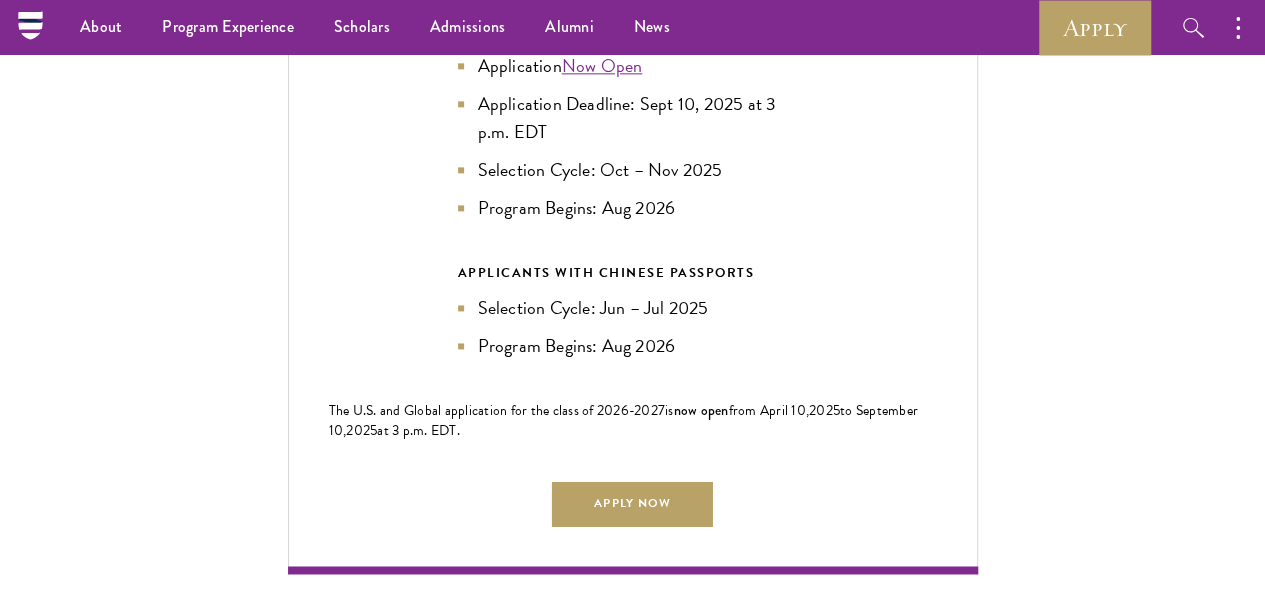 scroll, scrollTop: 5000, scrollLeft: 0, axis: vertical 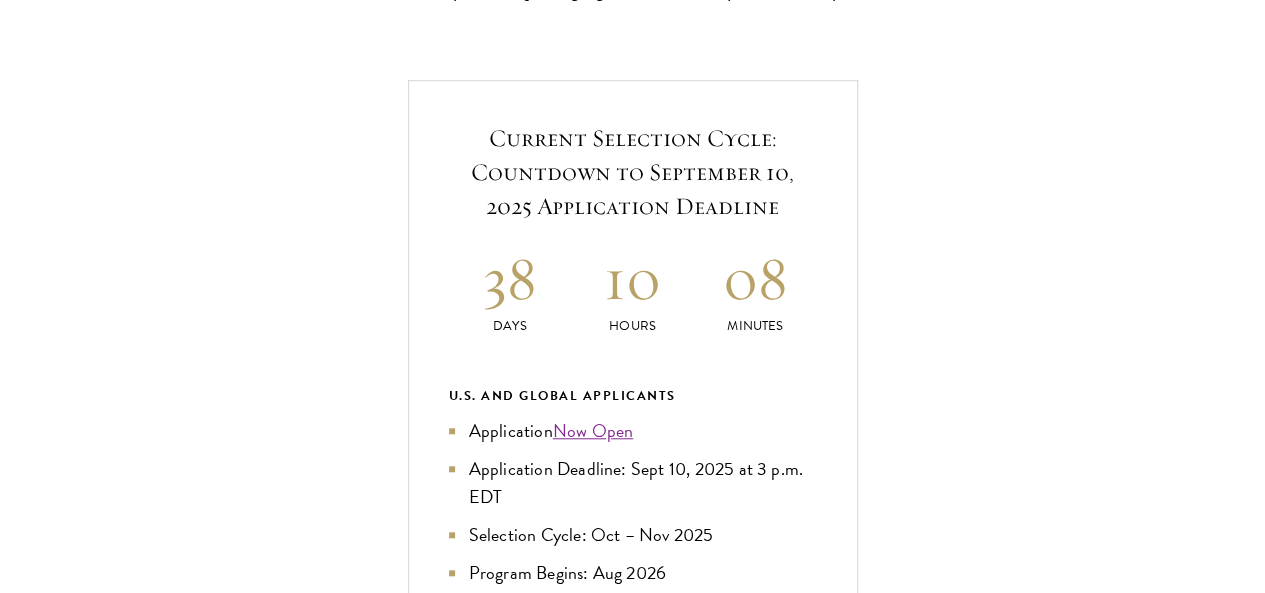 click on "Application Home Page" at bounding box center [643, 1130] 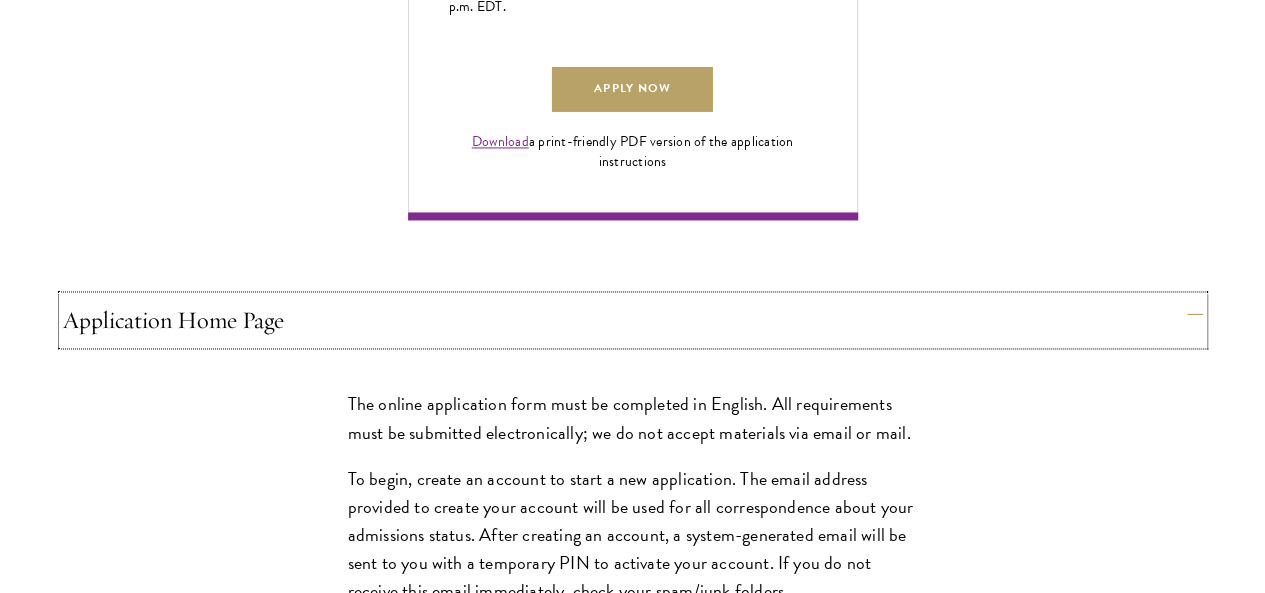 scroll, scrollTop: 1486, scrollLeft: 0, axis: vertical 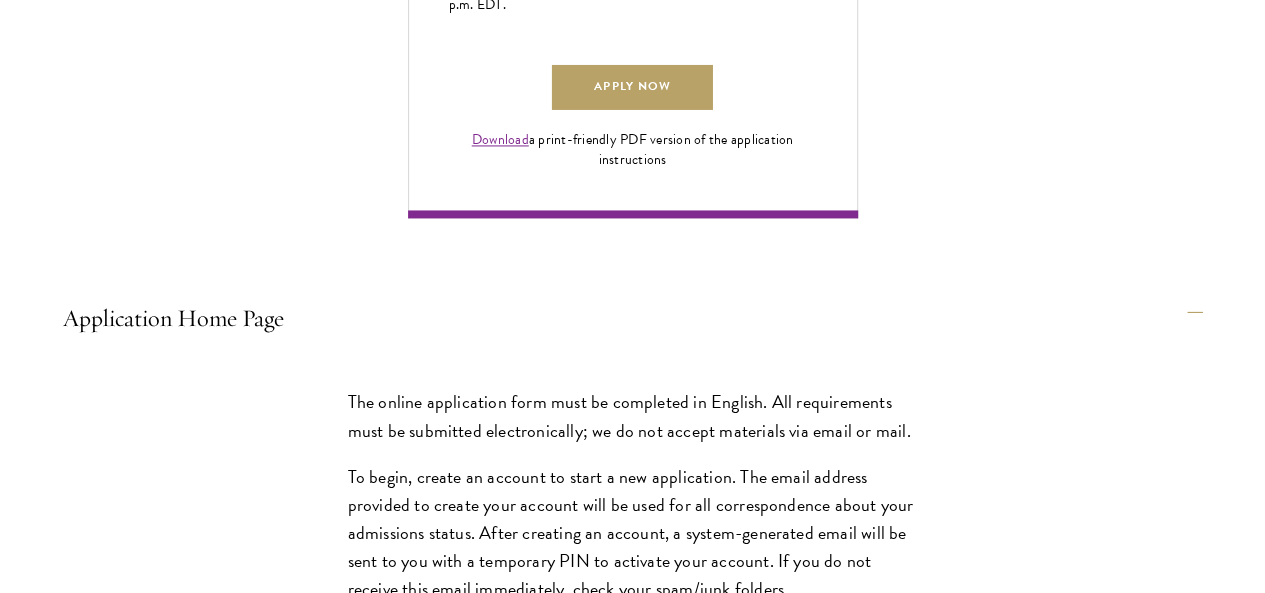 click on "Personal Information" at bounding box center [643, 1350] 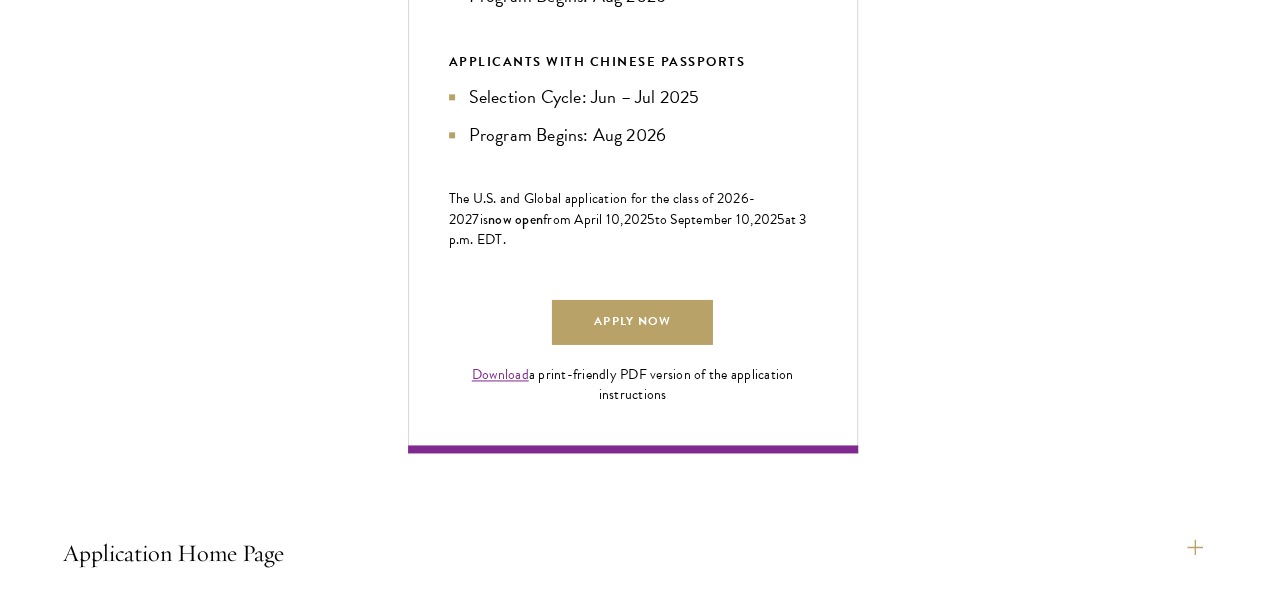 scroll, scrollTop: 1252, scrollLeft: 0, axis: vertical 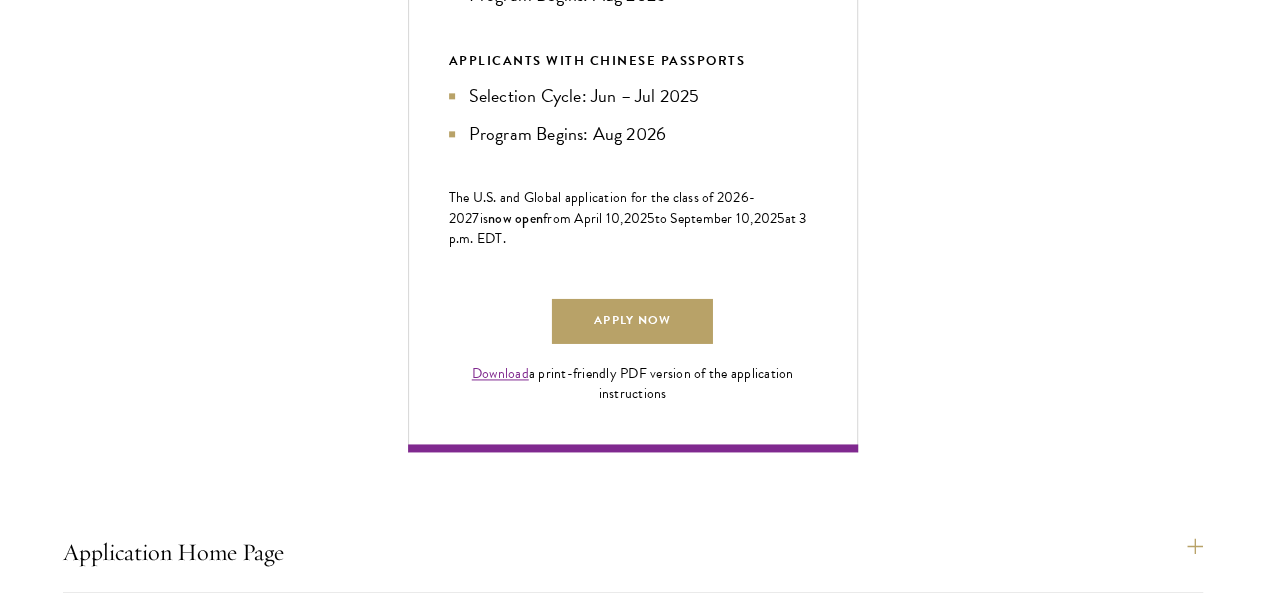 click on "About Me" at bounding box center (643, 1259) 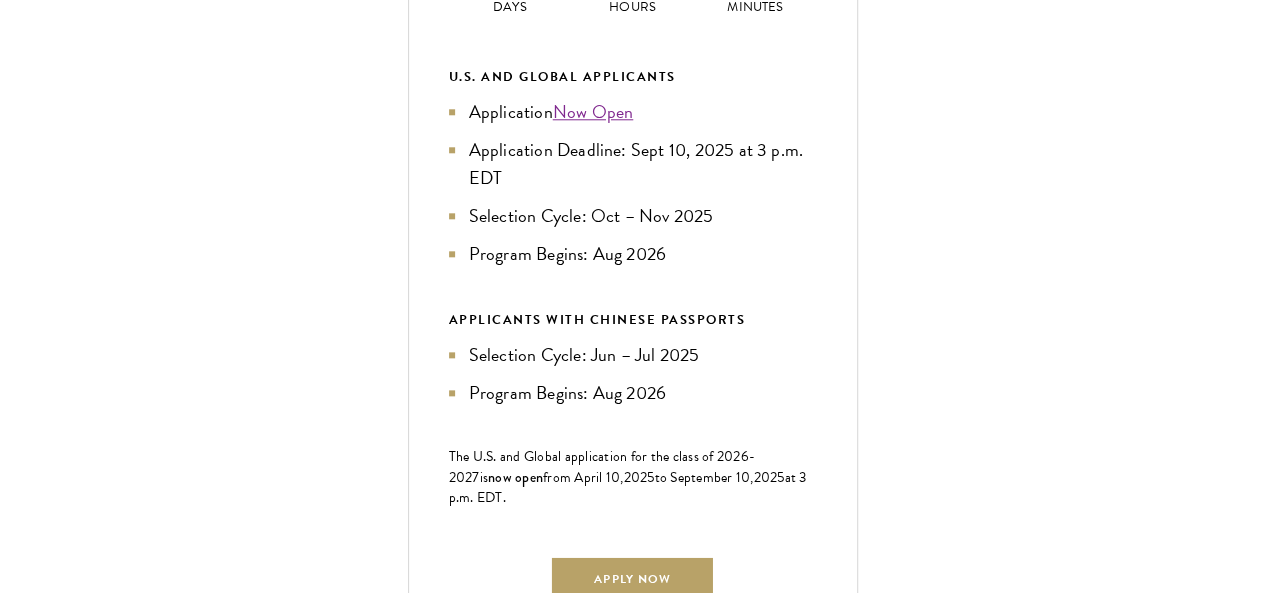 scroll, scrollTop: 994, scrollLeft: 0, axis: vertical 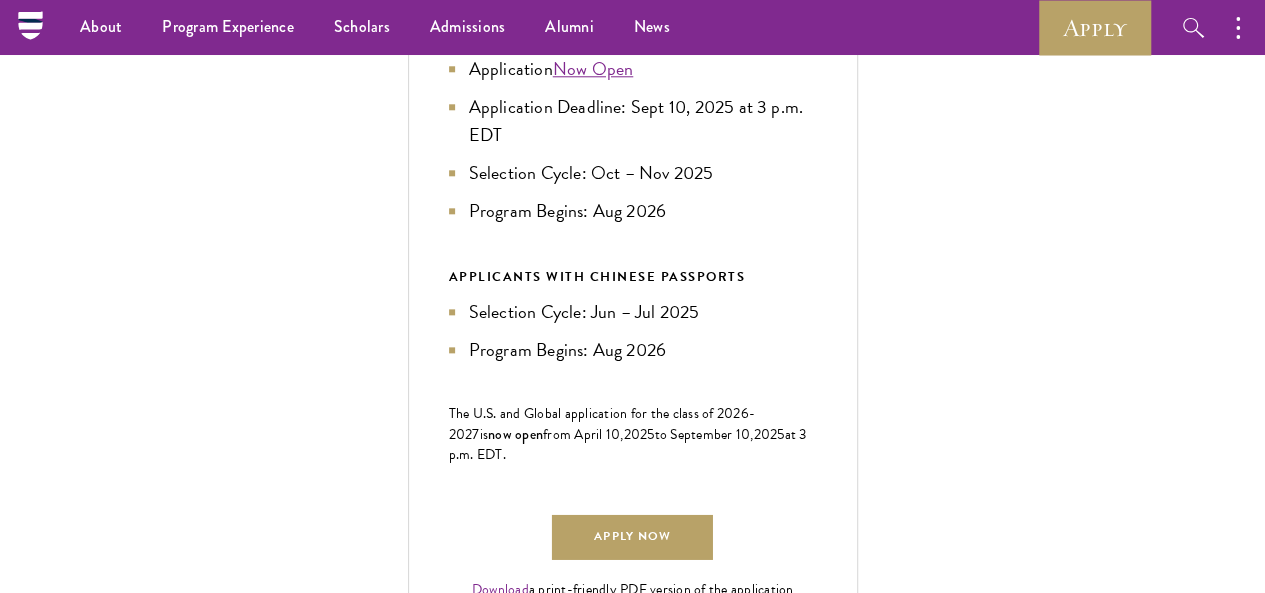 click on "Scholars" at bounding box center (564, 1181) 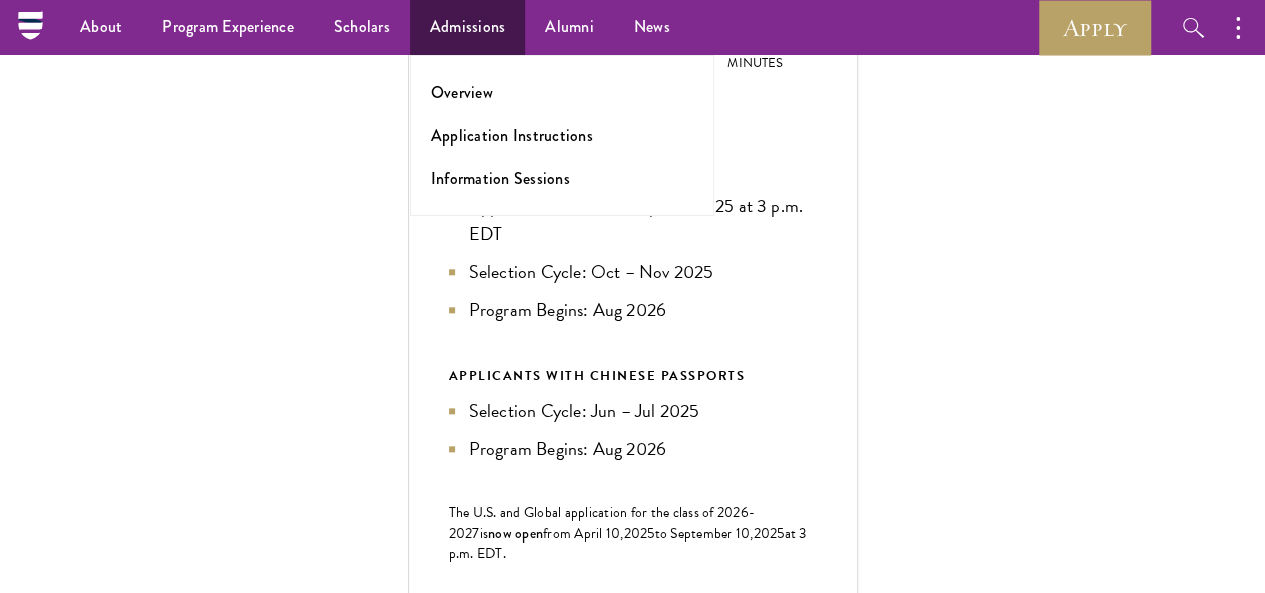 scroll, scrollTop: 900, scrollLeft: 0, axis: vertical 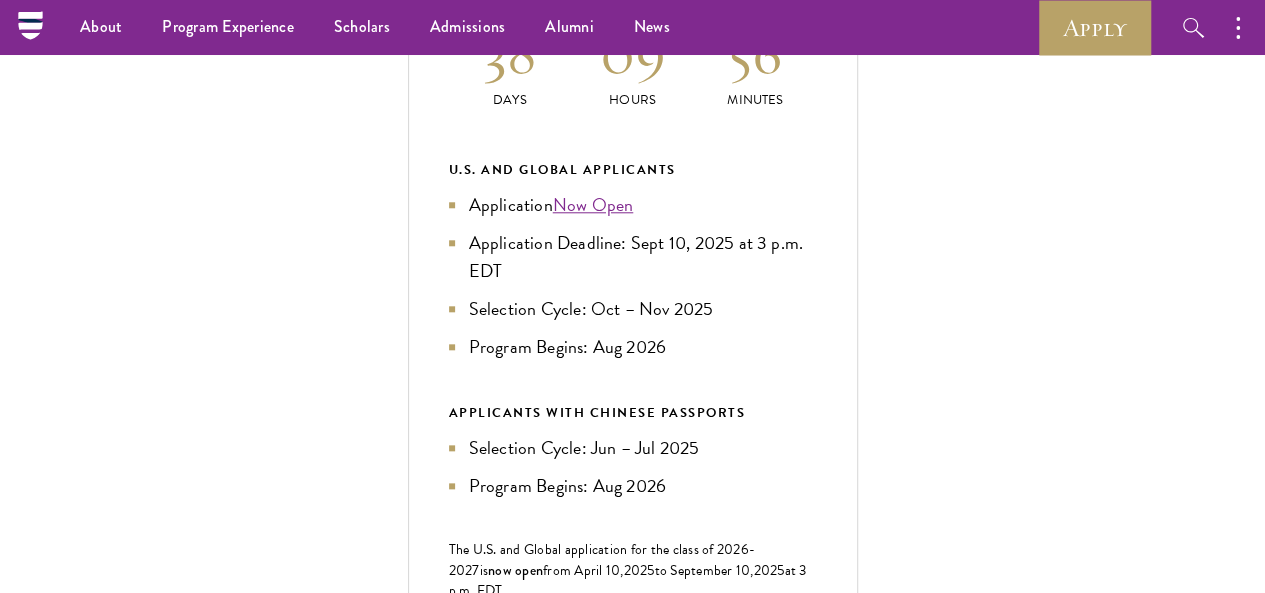 click on "Biographical Profile:  Provide a biographical profile of up to 100 words summarizing your leadership accomplishments and future aspirations. This is a required field. Your submitted biographical profile will be used throughout the selection process and on the Schwarzman Scholars website if you are admitted to the program. Your biographical profile should be written in third person and end with your country of citizenship. Your submitted bio is final. For reference, review profiles of selected  Scholars ." at bounding box center [633, 1234] 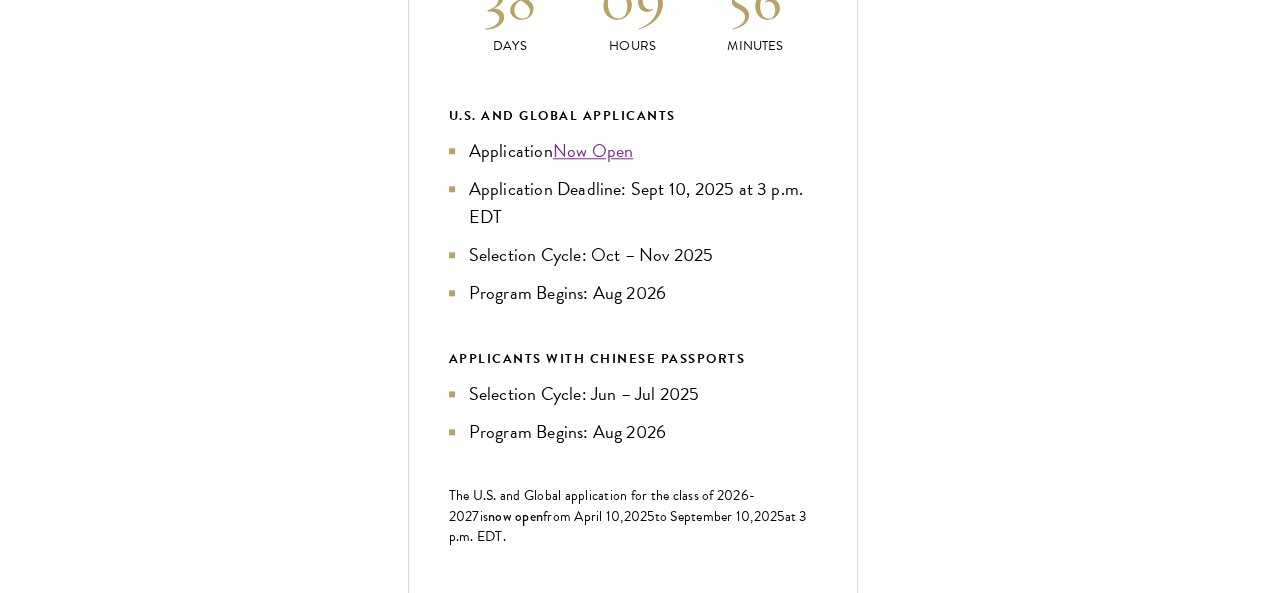 scroll, scrollTop: 956, scrollLeft: 0, axis: vertical 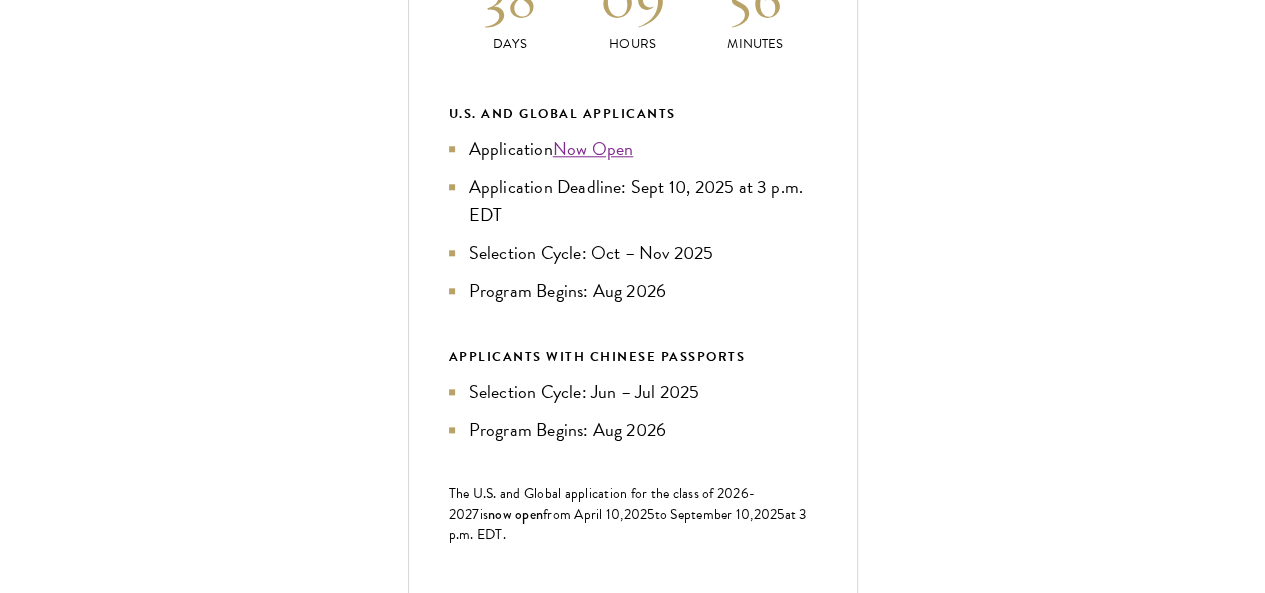 drag, startPoint x: 162, startPoint y: 157, endPoint x: 472, endPoint y: 414, distance: 402.67728 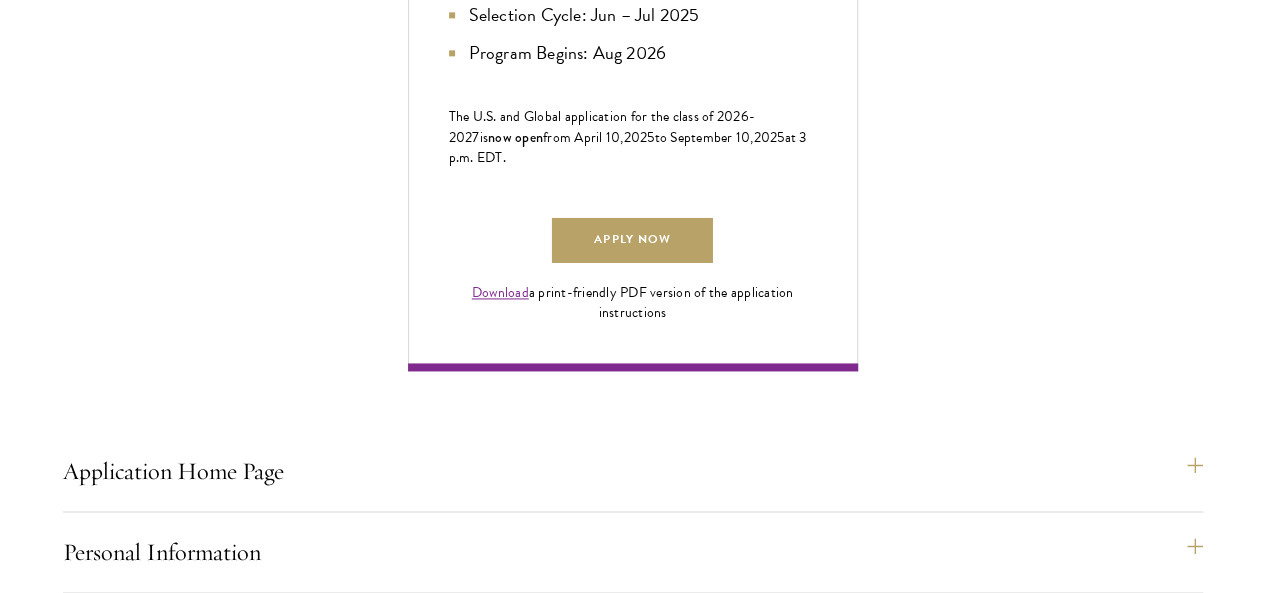 scroll, scrollTop: 1413, scrollLeft: 0, axis: vertical 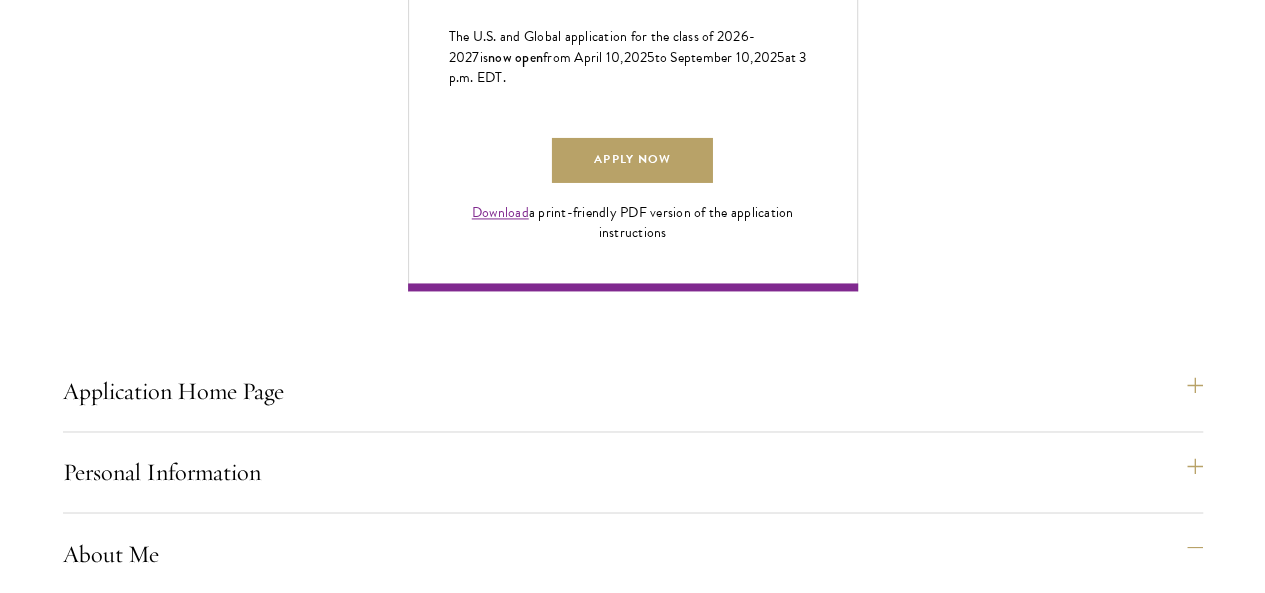 drag, startPoint x: 159, startPoint y: 194, endPoint x: 352, endPoint y: 259, distance: 203.65166 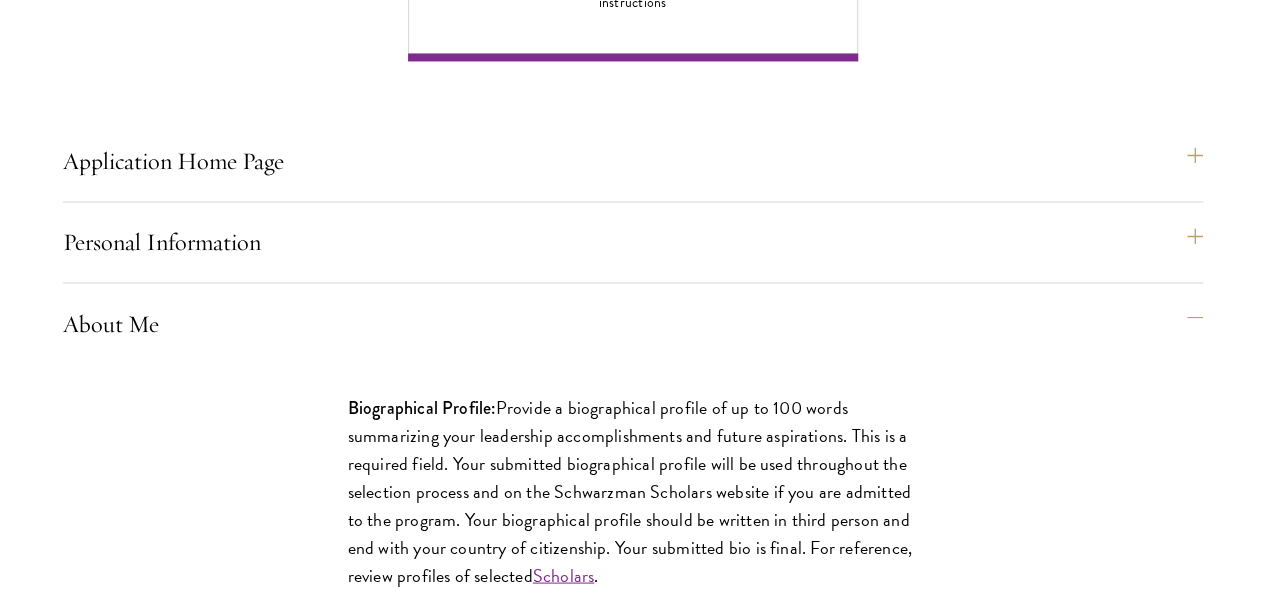 scroll, scrollTop: 1644, scrollLeft: 0, axis: vertical 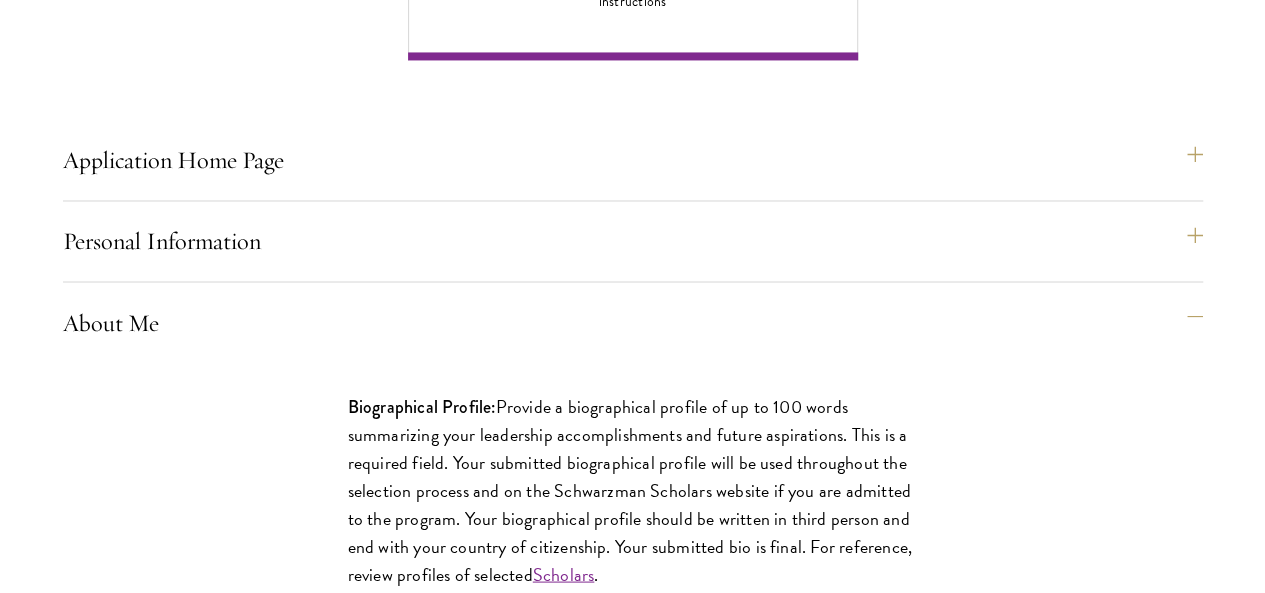 drag, startPoint x: 442, startPoint y: 124, endPoint x: 216, endPoint y: 171, distance: 230.83543 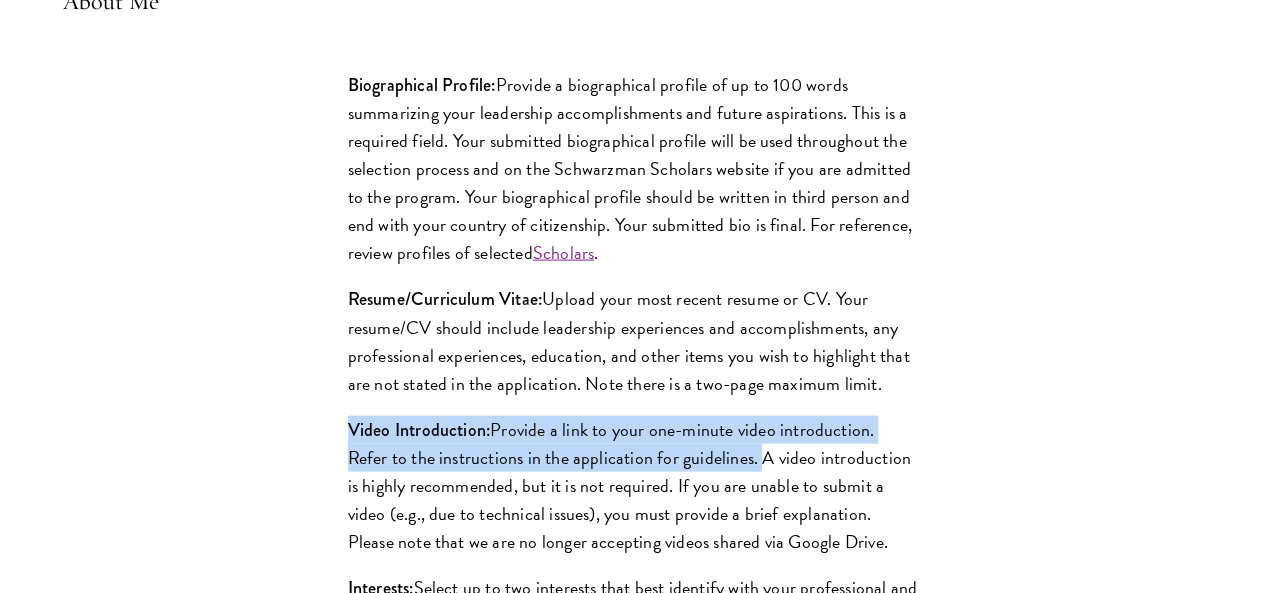 scroll, scrollTop: 1966, scrollLeft: 0, axis: vertical 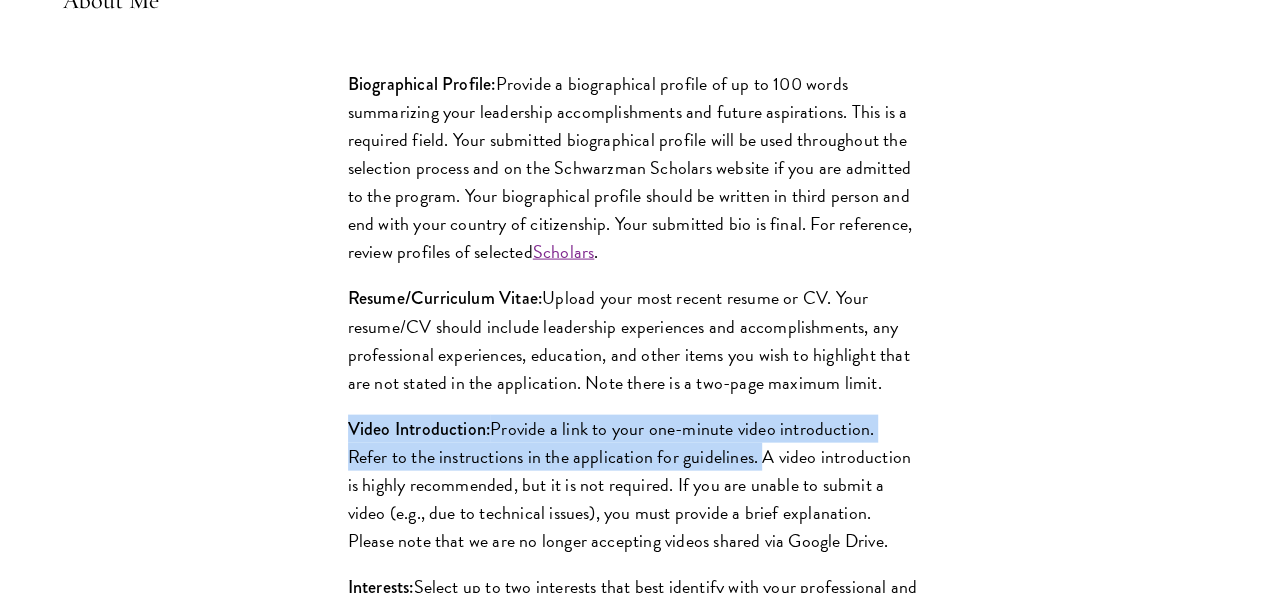 click on "Education" at bounding box center (643, 1138) 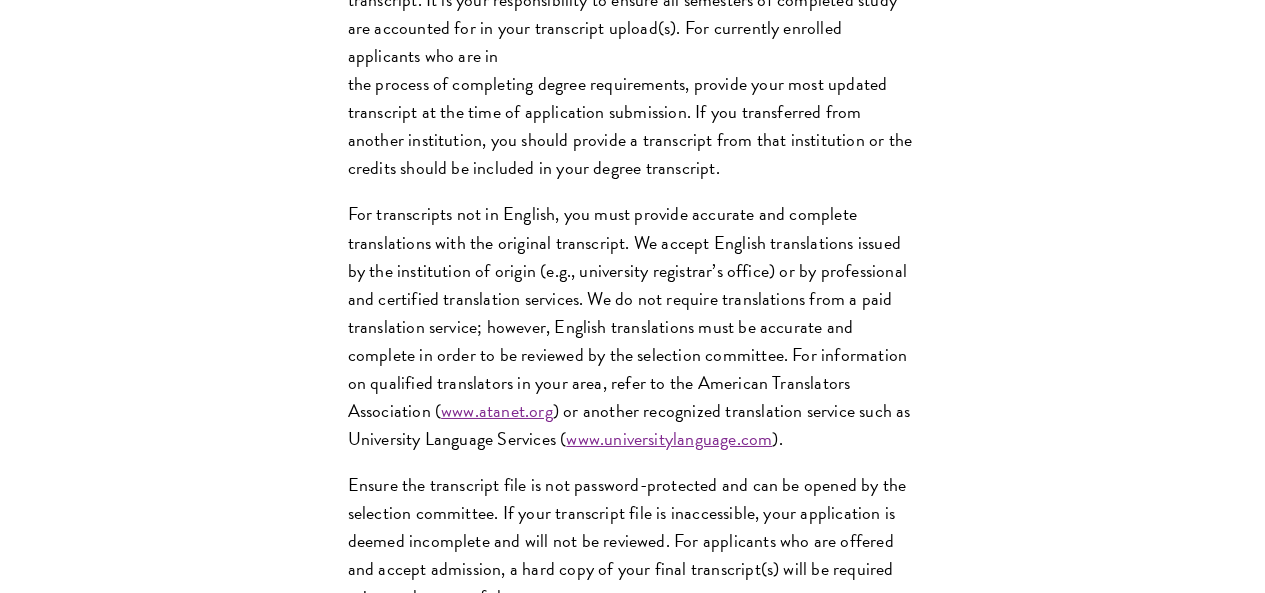 scroll, scrollTop: 3230, scrollLeft: 0, axis: vertical 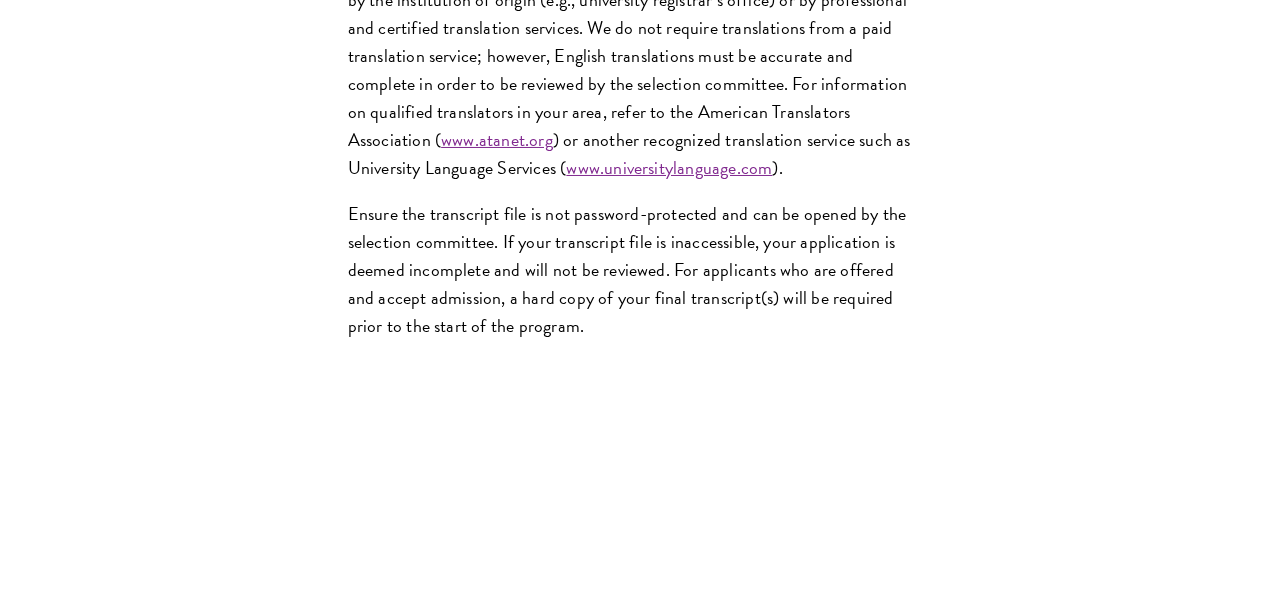 click on "Language Skills" at bounding box center [643, 1191] 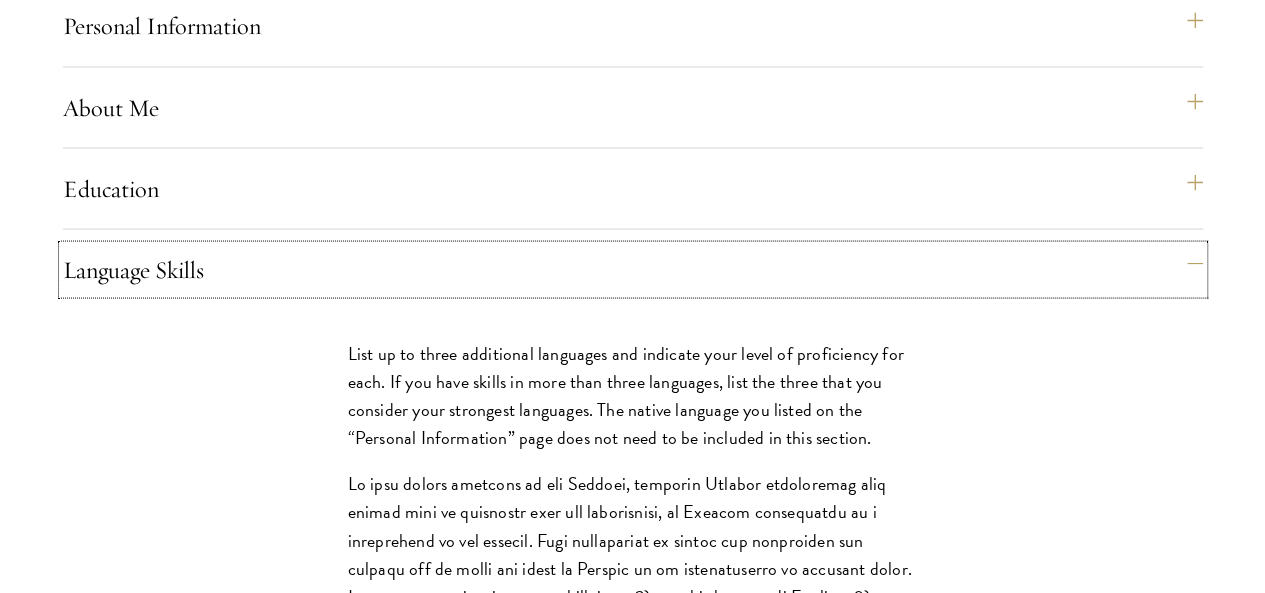 scroll, scrollTop: 2169, scrollLeft: 0, axis: vertical 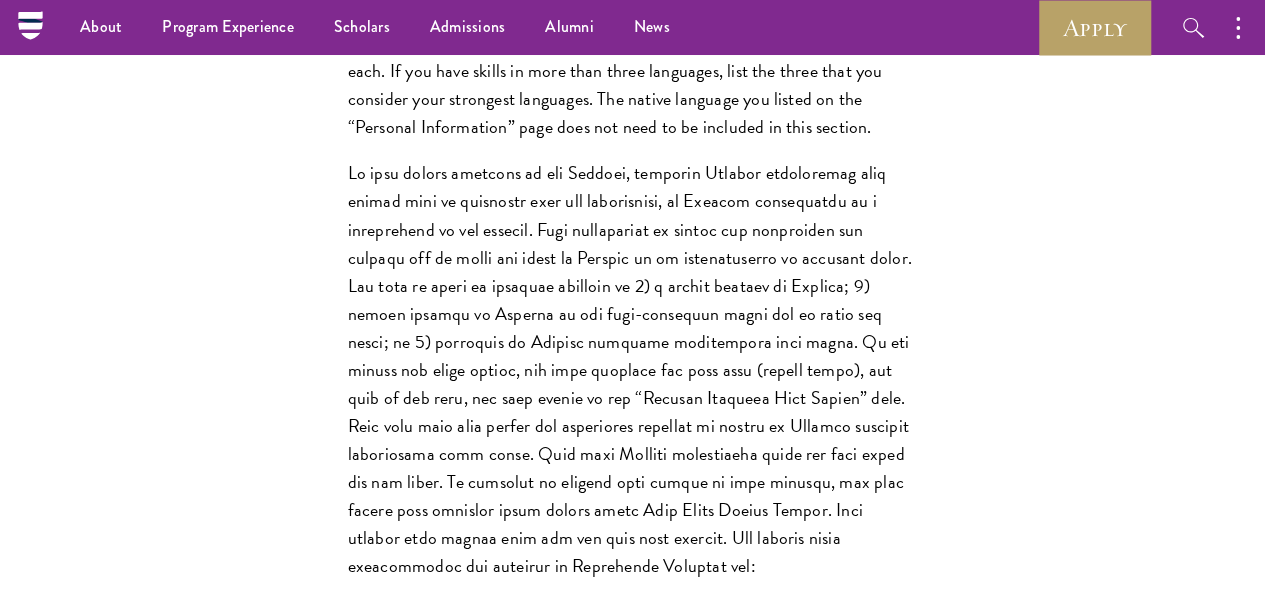 click on "Leadership Roles" at bounding box center (643, 1088) 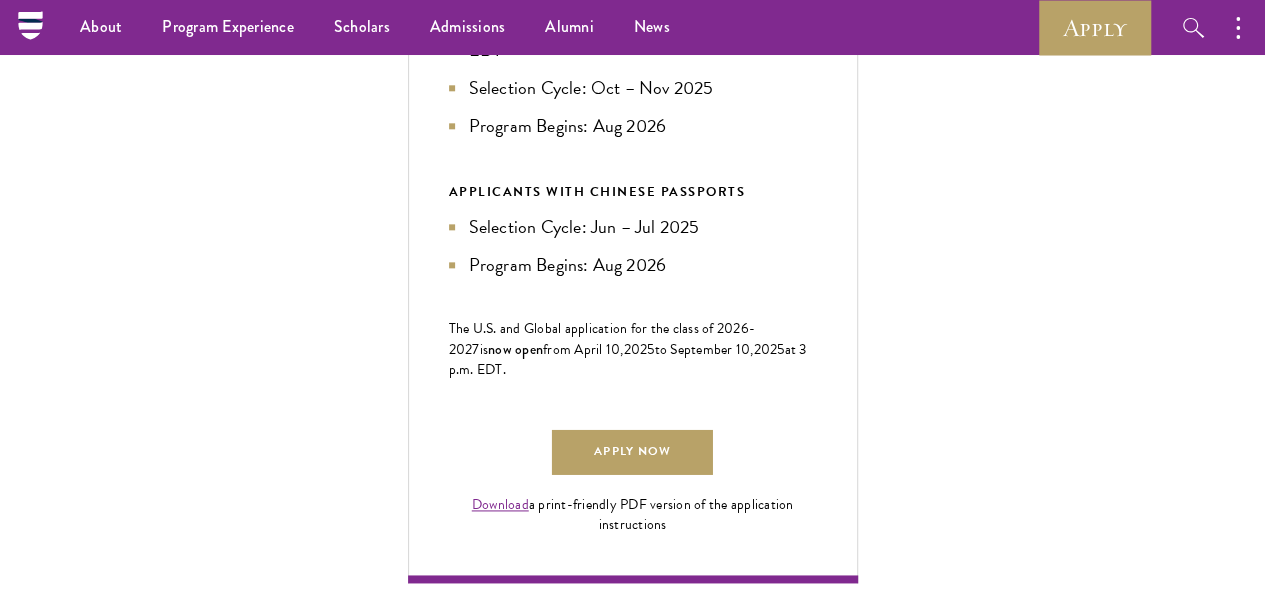 scroll, scrollTop: 1120, scrollLeft: 0, axis: vertical 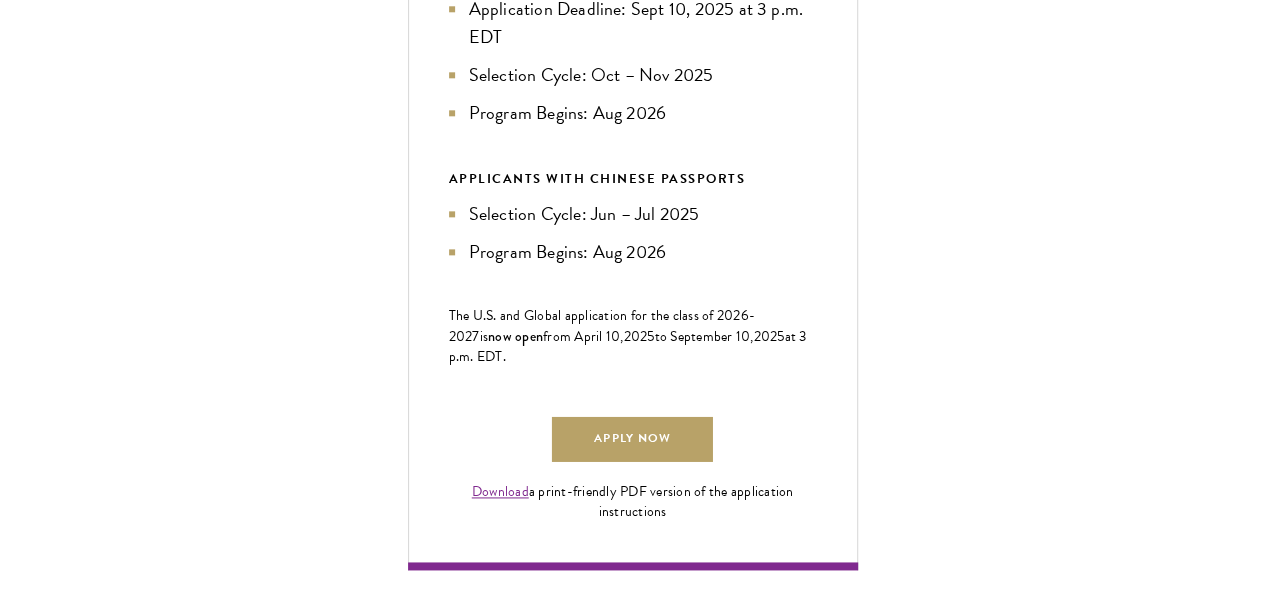 drag, startPoint x: 165, startPoint y: 190, endPoint x: 558, endPoint y: 243, distance: 396.55768 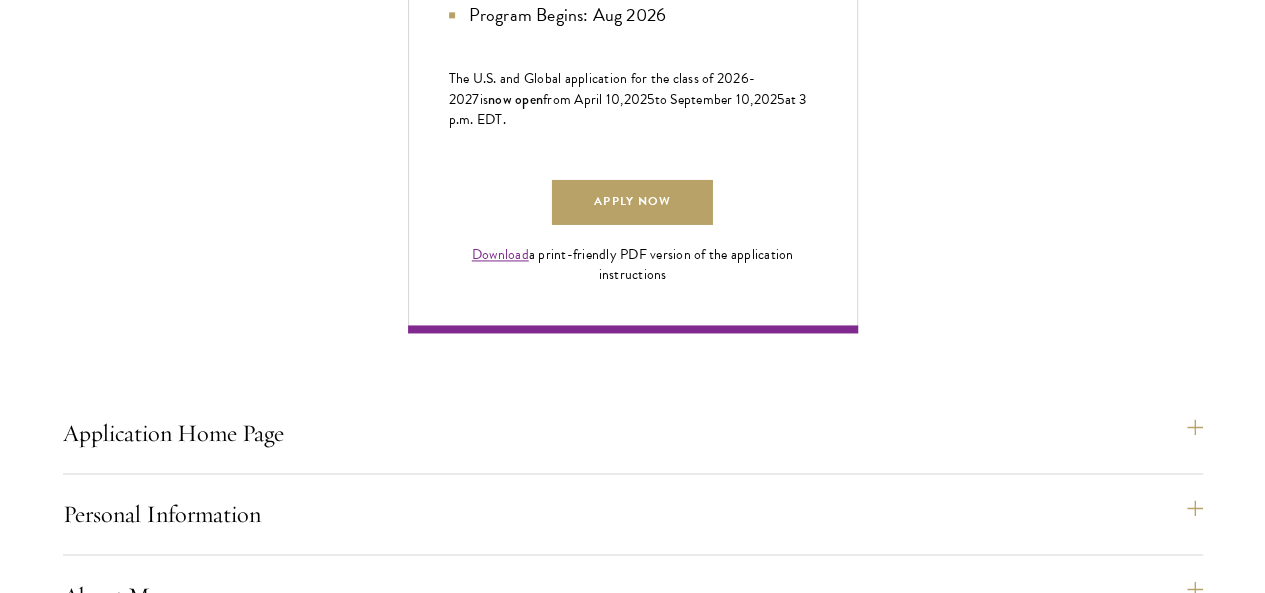 scroll, scrollTop: 1481, scrollLeft: 0, axis: vertical 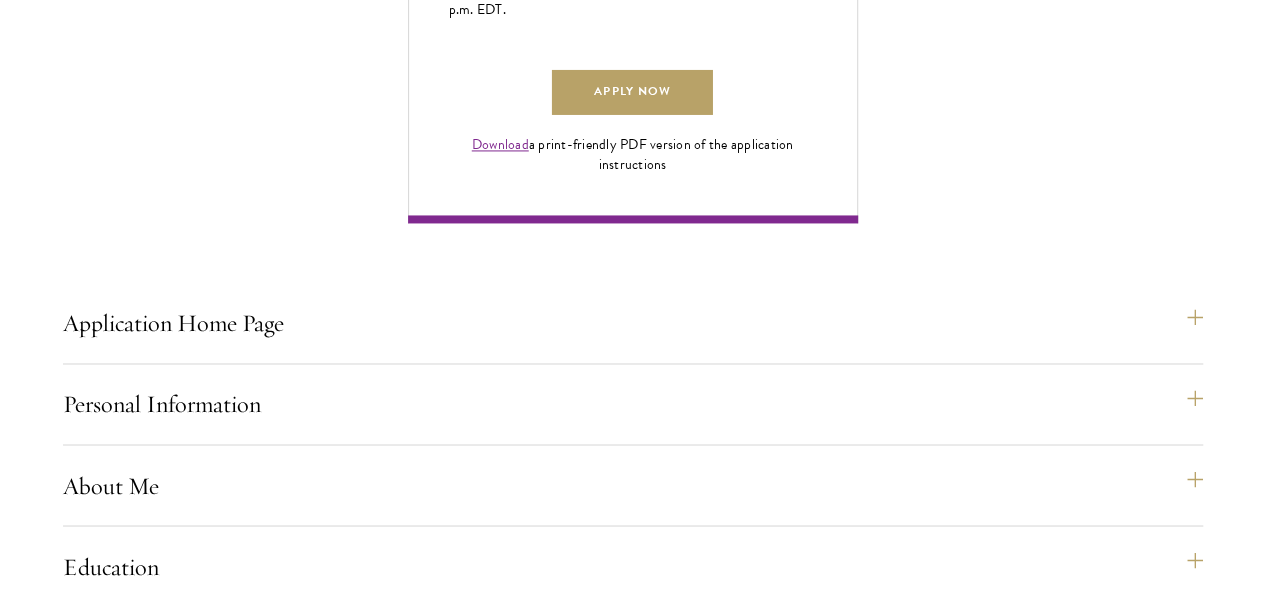 click on "Awards and Recognition" at bounding box center (643, 1180) 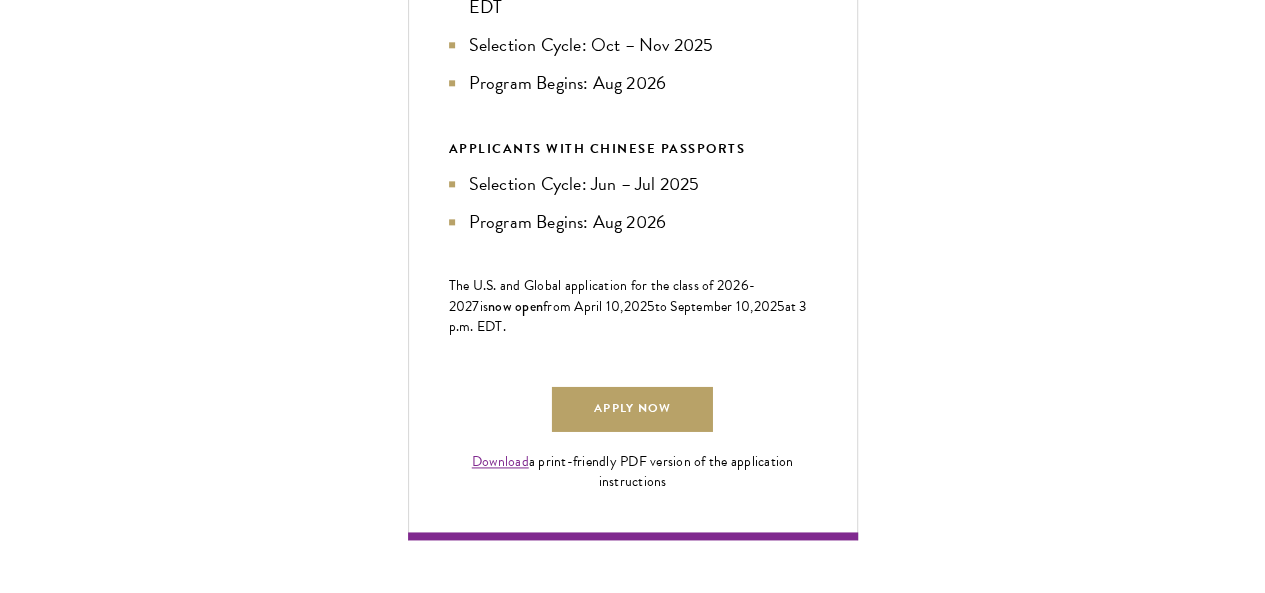 scroll, scrollTop: 1165, scrollLeft: 0, axis: vertical 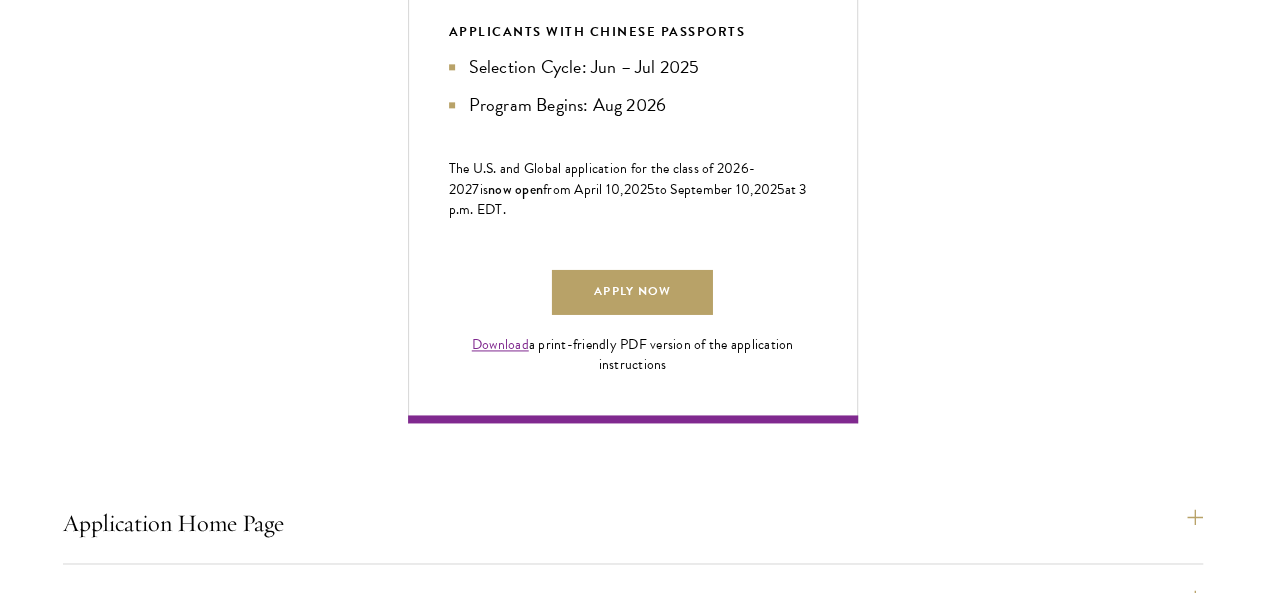 drag, startPoint x: 157, startPoint y: 113, endPoint x: 467, endPoint y: 337, distance: 382.46045 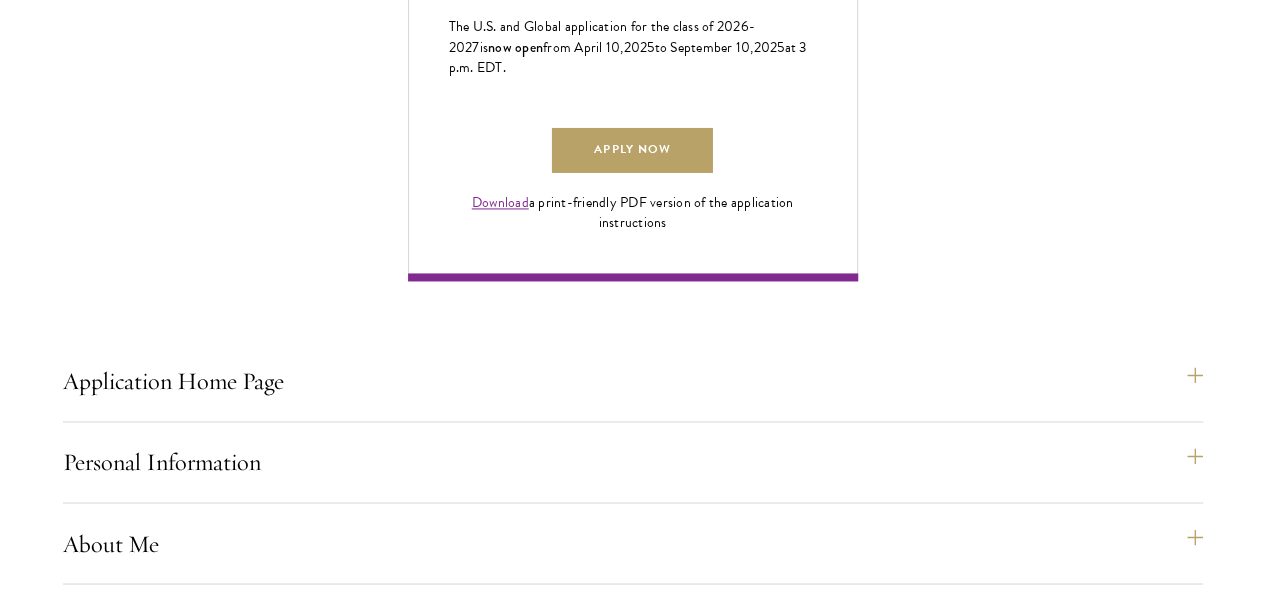 scroll, scrollTop: 1429, scrollLeft: 0, axis: vertical 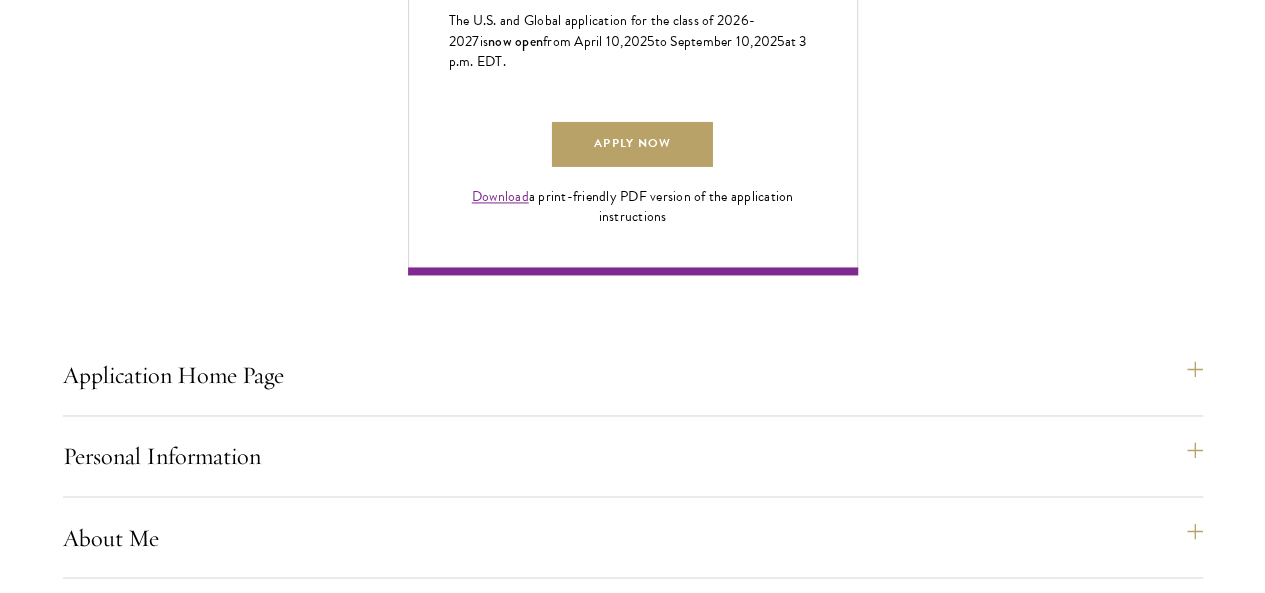 click on "Professional Experience" at bounding box center [643, 1255] 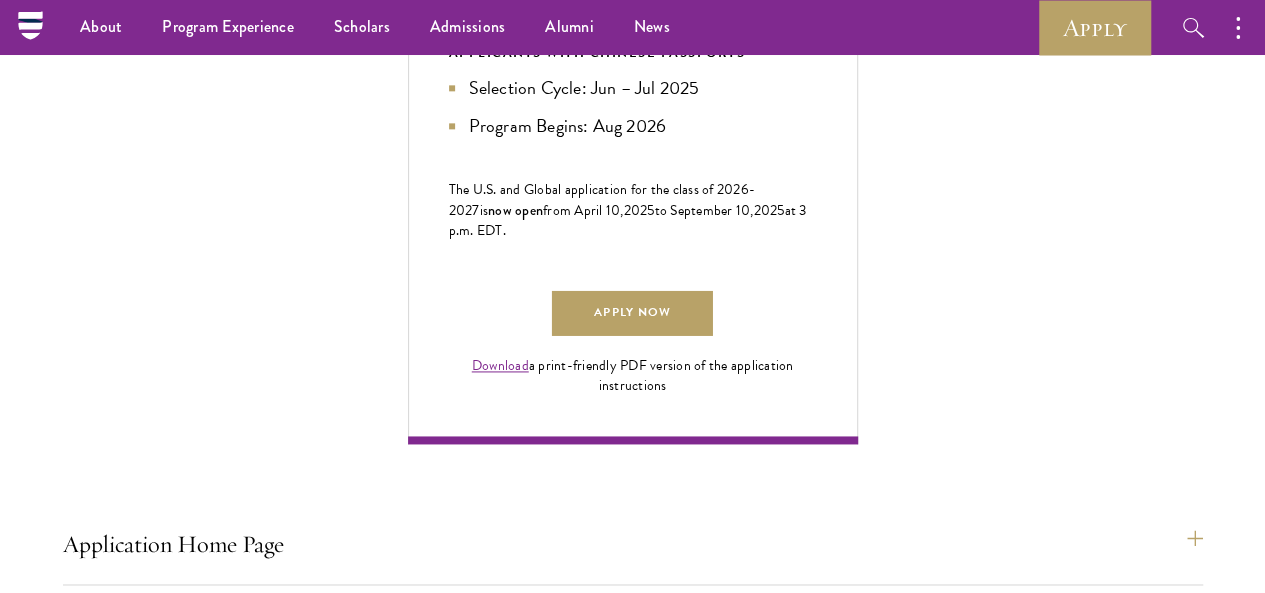 scroll, scrollTop: 1209, scrollLeft: 0, axis: vertical 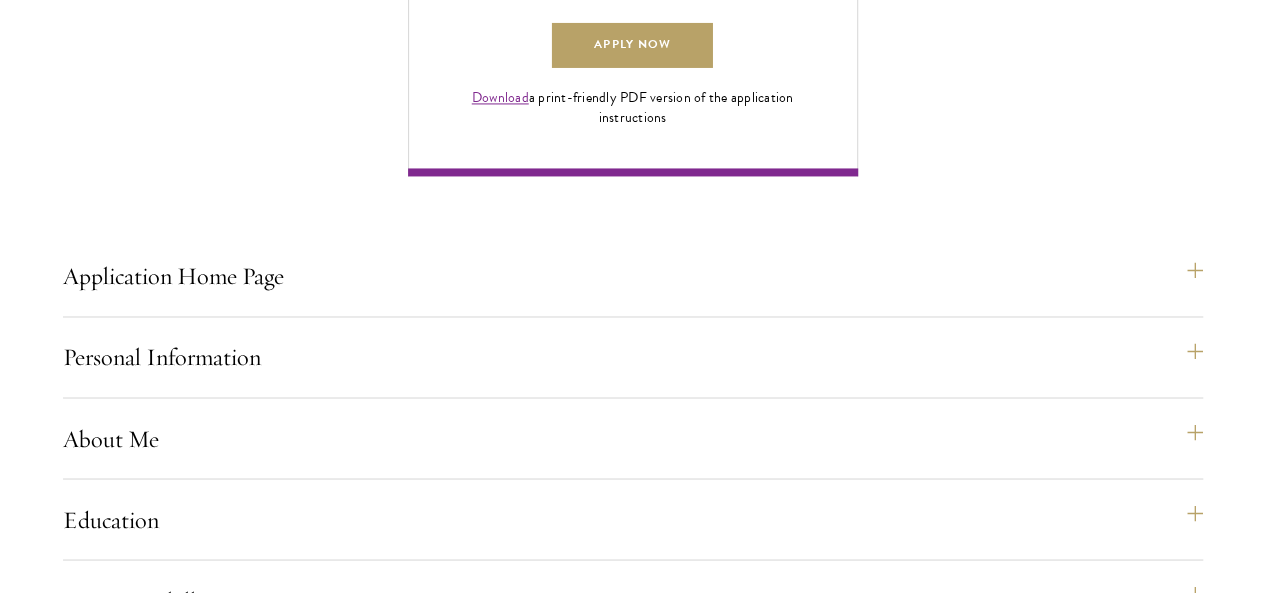 drag, startPoint x: 151, startPoint y: 109, endPoint x: 583, endPoint y: 468, distance: 561.6983 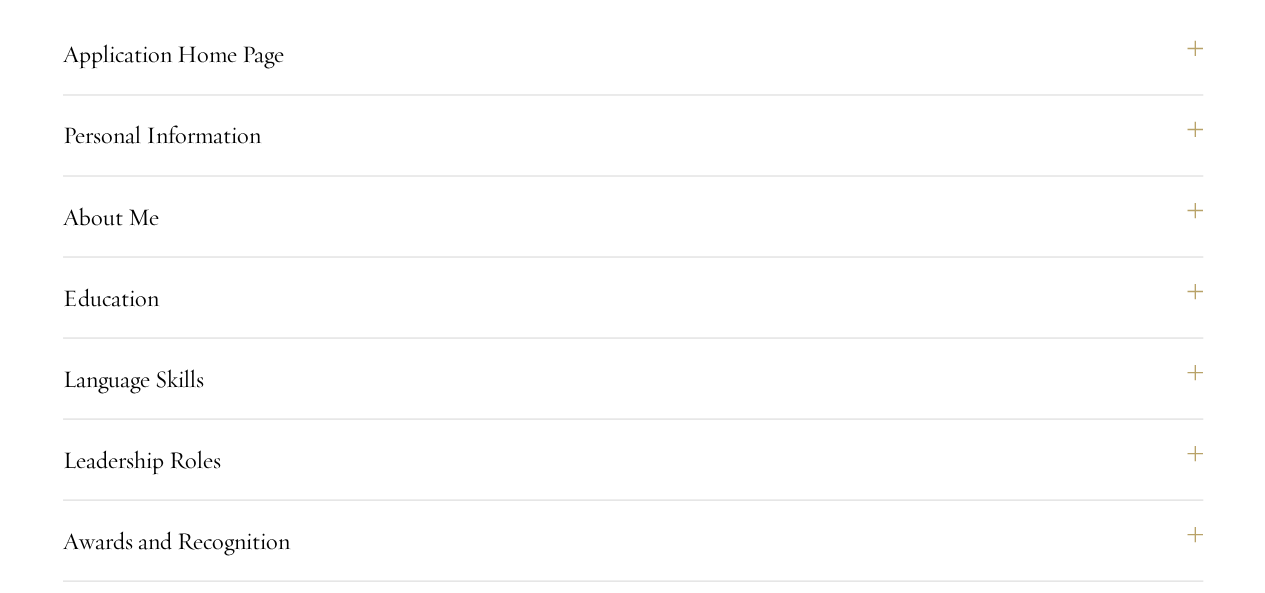 scroll, scrollTop: 1792, scrollLeft: 0, axis: vertical 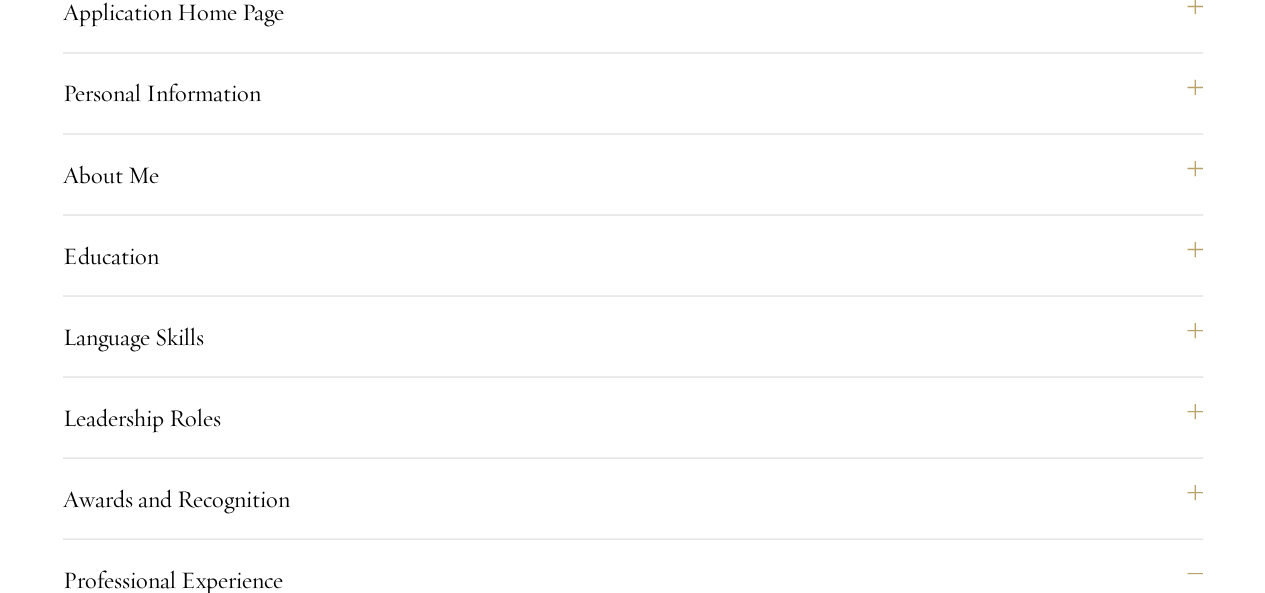 click on "Essays" at bounding box center (643, 1292) 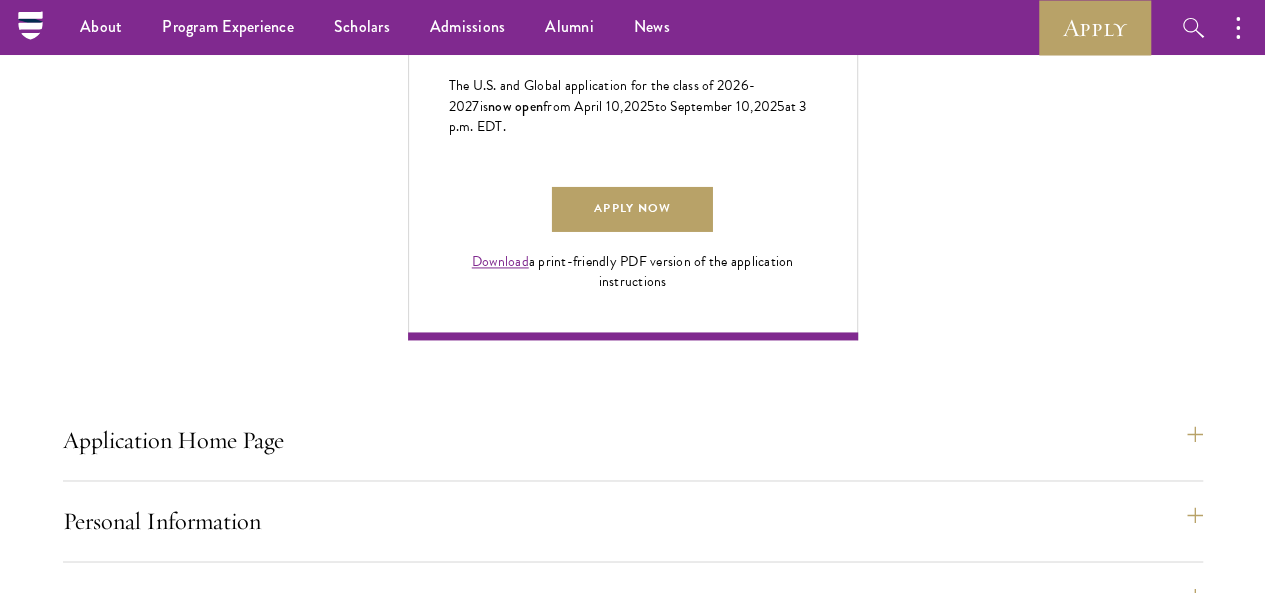 scroll, scrollTop: 1352, scrollLeft: 0, axis: vertical 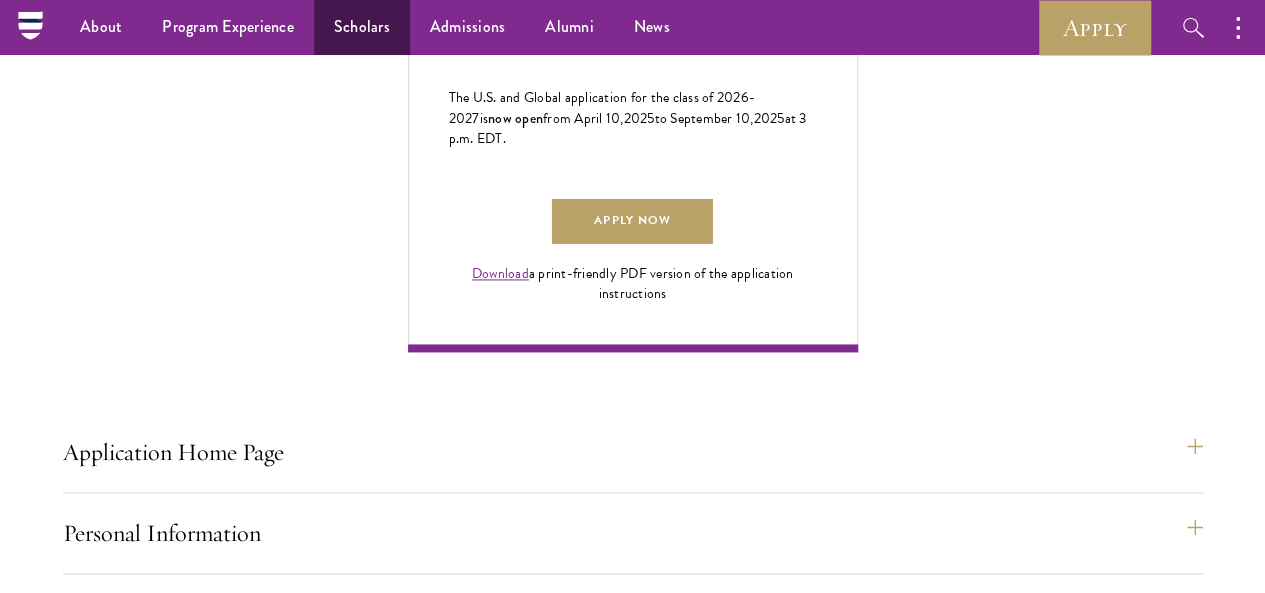 type 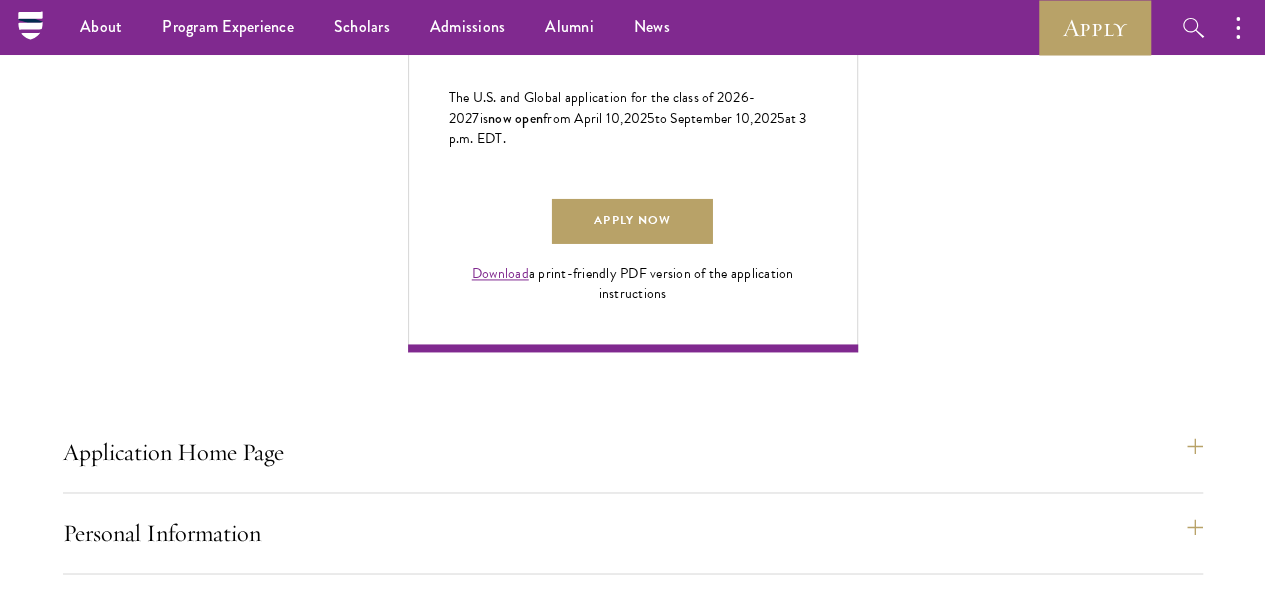 drag, startPoint x: 158, startPoint y: 185, endPoint x: 330, endPoint y: 501, distance: 359.7777 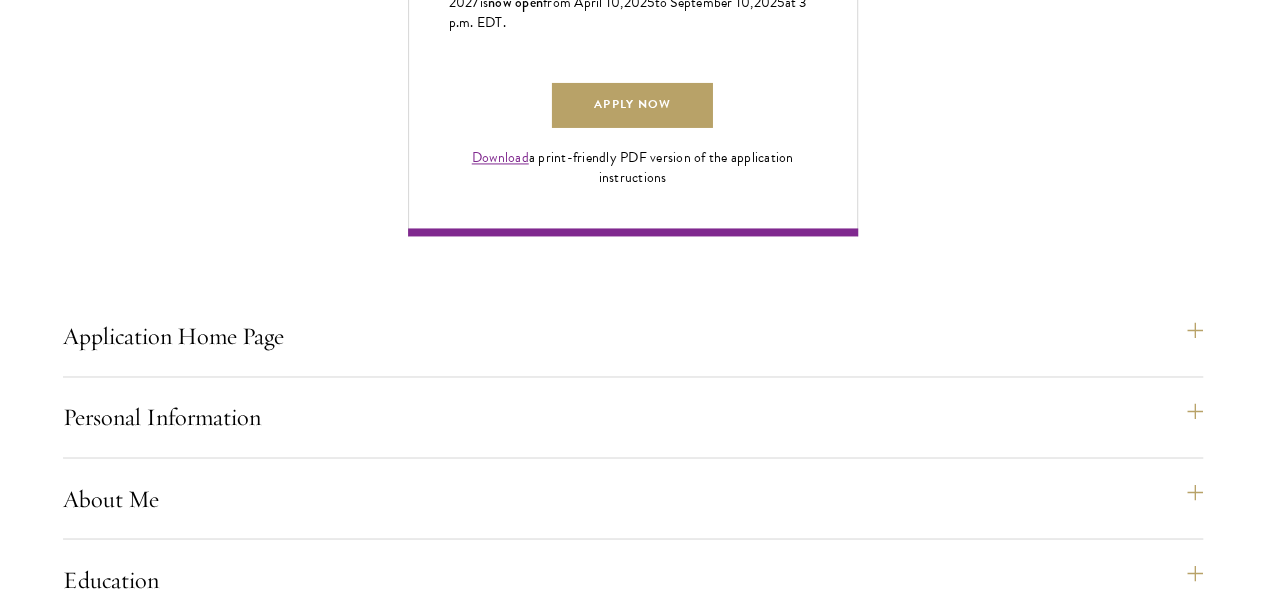 scroll, scrollTop: 1470, scrollLeft: 0, axis: vertical 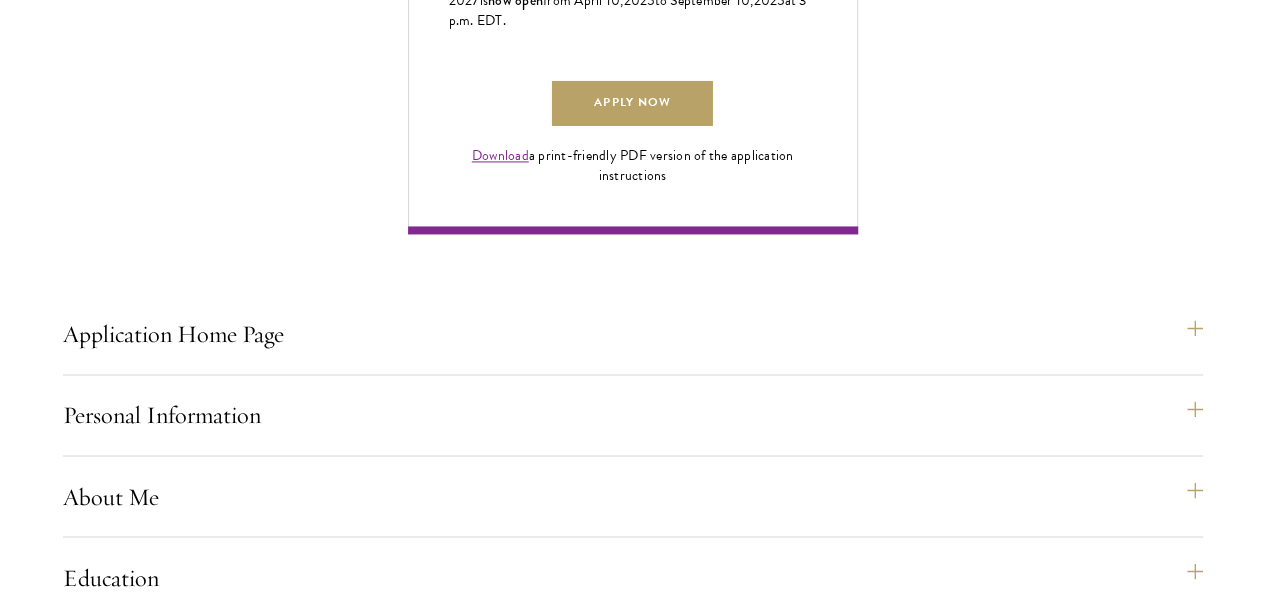 click on "Each applicant is required to provide two essays and two short answer responses. The two required essays are a Leadership Essay (750 words) and a Statement of Purpose (500 words). The essays are a critical component of the application, designed to help the selection committee understand you as an individual and get a sense of your demonstrated leadership abilities and potential, as well as your writing and analytical skills. Detailed descriptions of what is expected from each essay are included in the application form. Essays can be uploaded as PDF or Word document. The two Short Answer responses have a 100-word limit each. Word counts are strict and any essays that exceed the limits may be disqualified. Footnotes, headers, and titles all count towards an essay’s total word count. You can preview your uploaded essays at any time before submitting your application.
For more information about what is expected from the essays, refer to the resources available on the  Admissions Webpage  and the  ." at bounding box center (633, 1281) 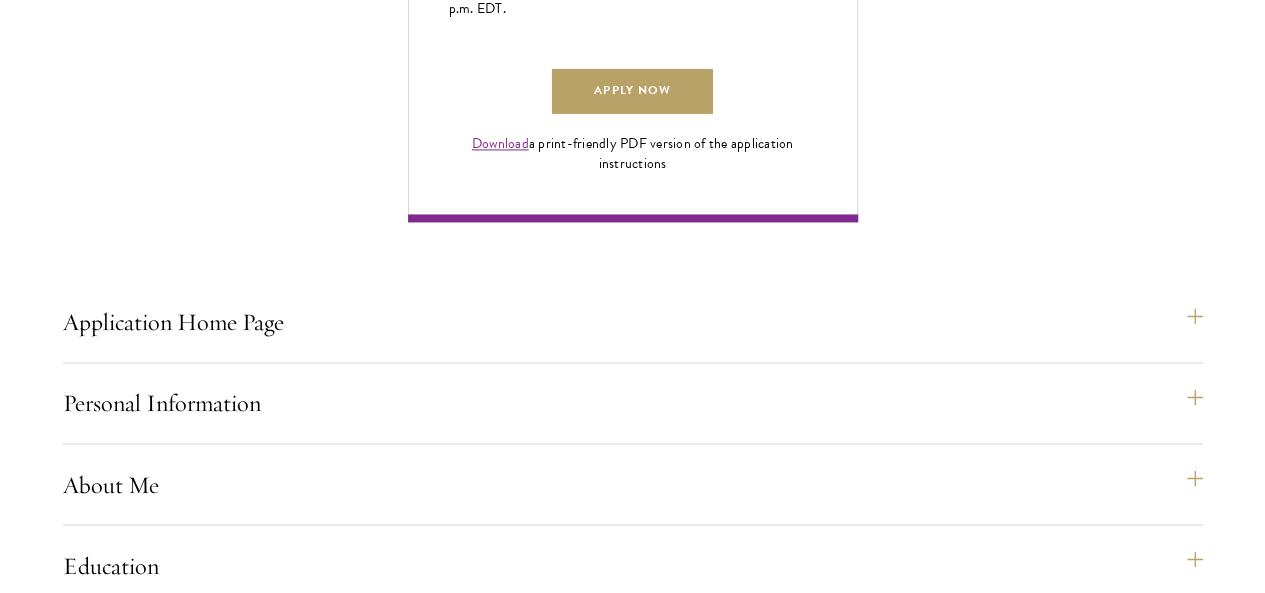 scroll, scrollTop: 1492, scrollLeft: 0, axis: vertical 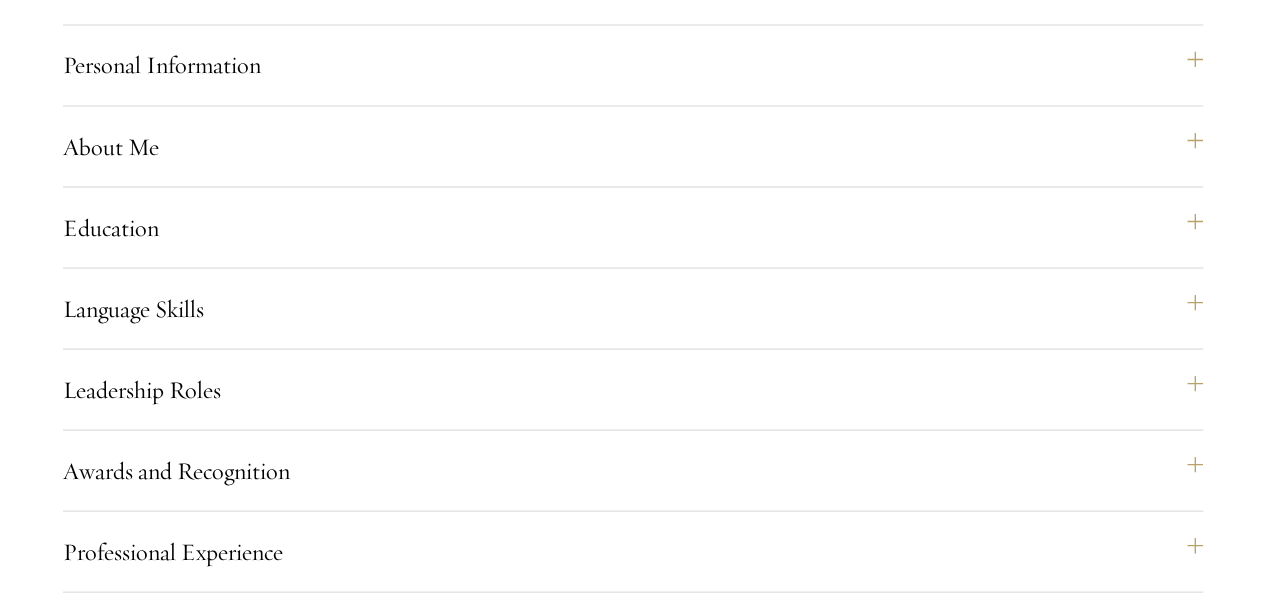 drag, startPoint x: 153, startPoint y: 45, endPoint x: 311, endPoint y: 203, distance: 223.44574 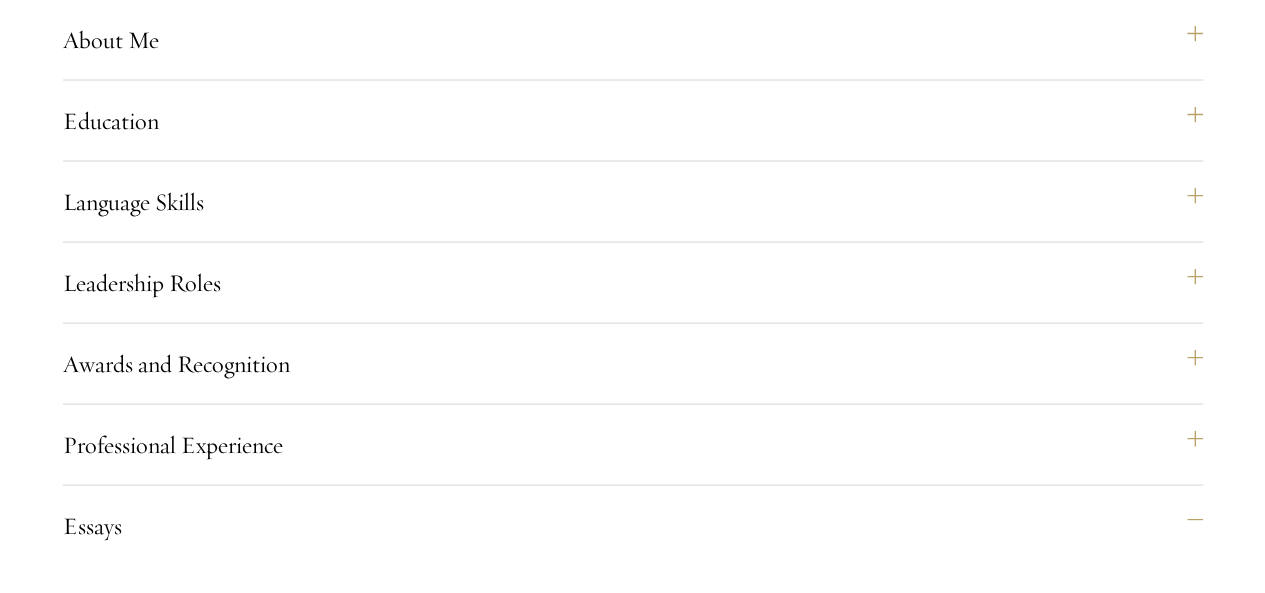 scroll, scrollTop: 1928, scrollLeft: 0, axis: vertical 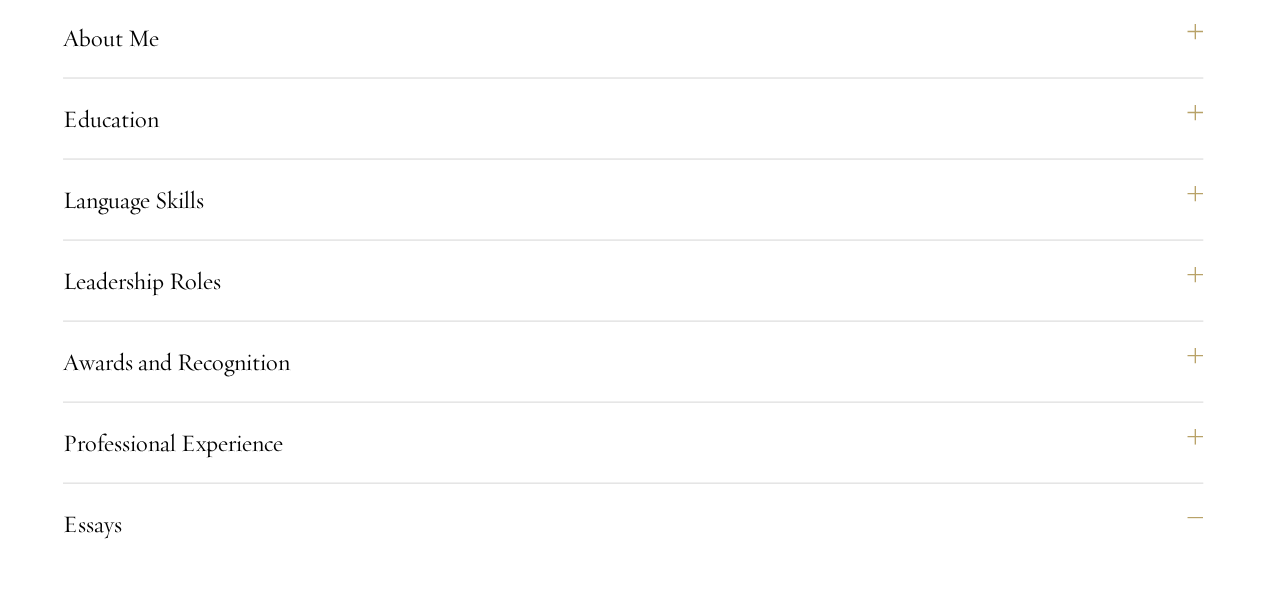 click on "Each applicant is required to provide two essays and two short answer responses. The two required essays are a Leadership Essay (750 words) and a Statement of Purpose (500 words). The essays are a critical component of the application, designed to help the selection committee understand you as an individual and get a sense of your demonstrated leadership abilities and potential, as well as your writing and analytical skills. Detailed descriptions of what is expected from each essay are included in the application form. Essays can be uploaded as PDF or Word document. The two Short Answer responses have a 100-word limit each. Word counts are strict and any essays that exceed the limits may be disqualified. Footnotes, headers, and titles all count towards an essay’s total word count. You can preview your uploaded essays at any time before submitting your application.
For more information about what is expected from the essays, refer to the resources available on the  Admissions Webpage  and the  ." at bounding box center (633, 823) 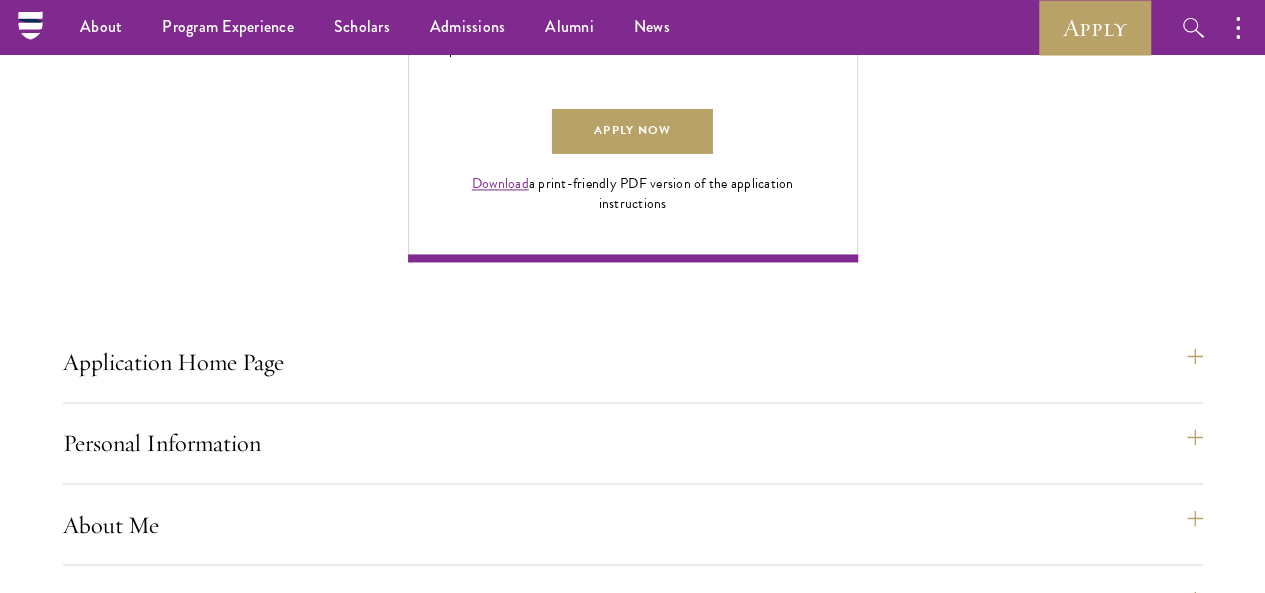 scroll, scrollTop: 1442, scrollLeft: 0, axis: vertical 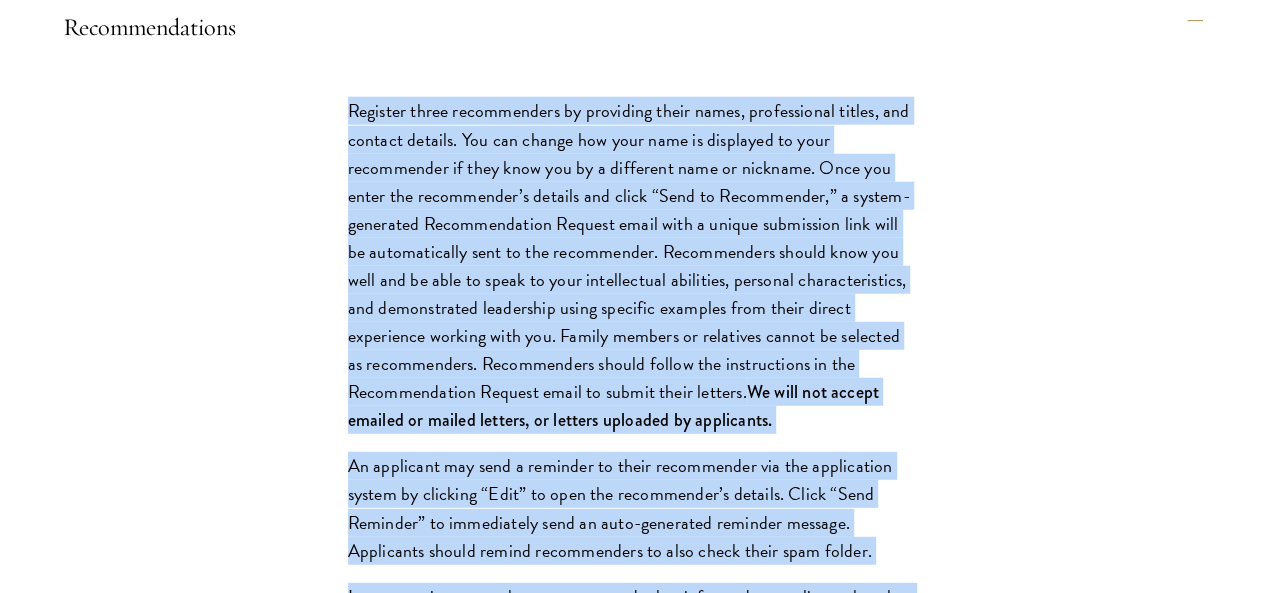drag, startPoint x: 162, startPoint y: 110, endPoint x: 488, endPoint y: 517, distance: 521.4643 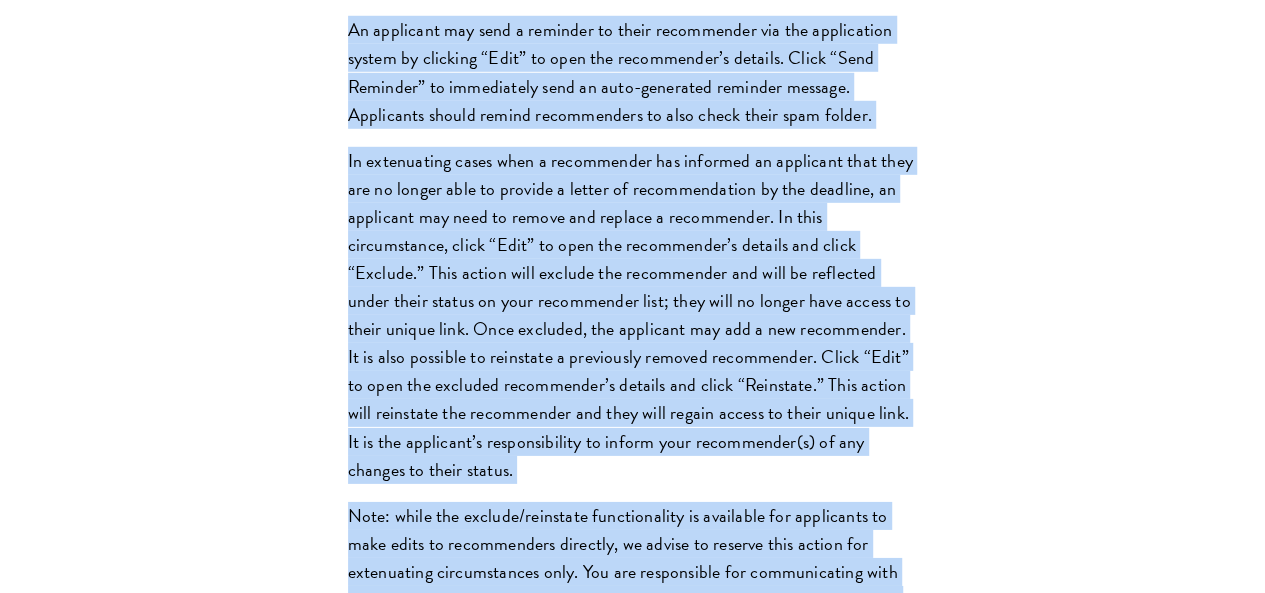 scroll, scrollTop: 2942, scrollLeft: 0, axis: vertical 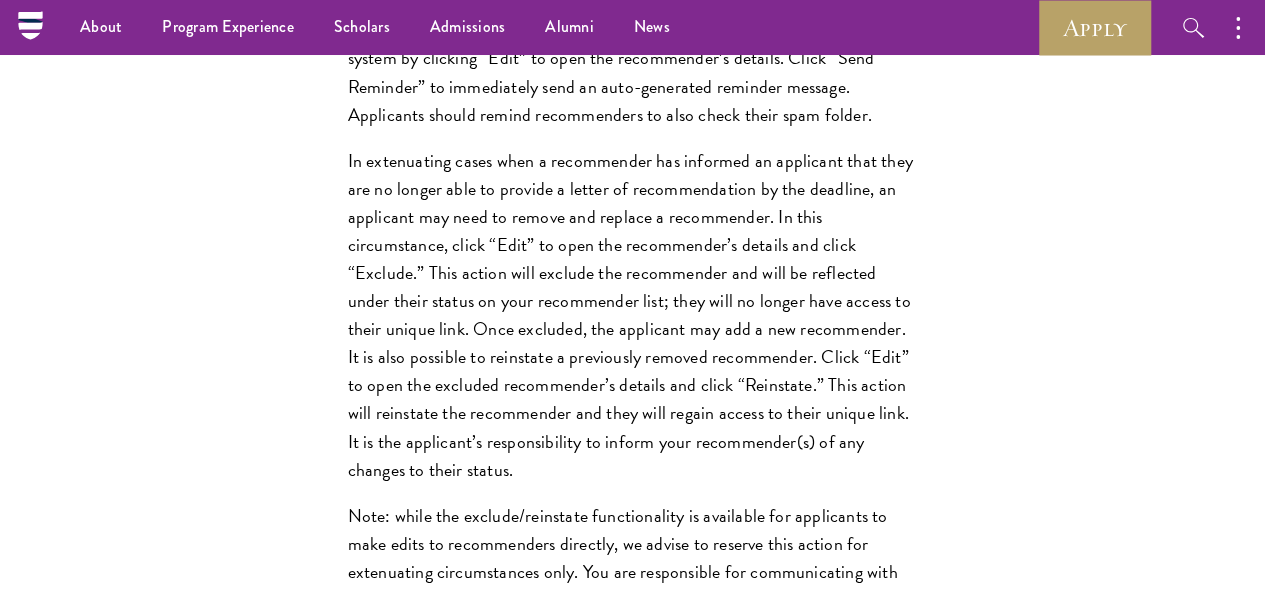 drag, startPoint x: 161, startPoint y: 140, endPoint x: 563, endPoint y: 326, distance: 442.9447 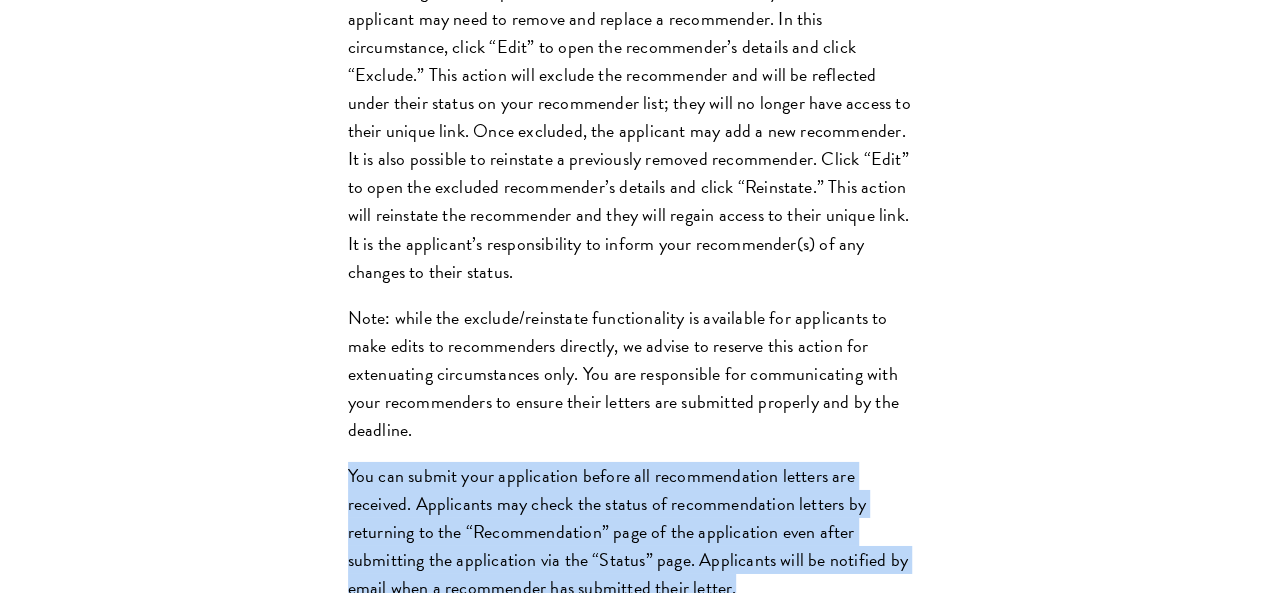 scroll, scrollTop: 3142, scrollLeft: 0, axis: vertical 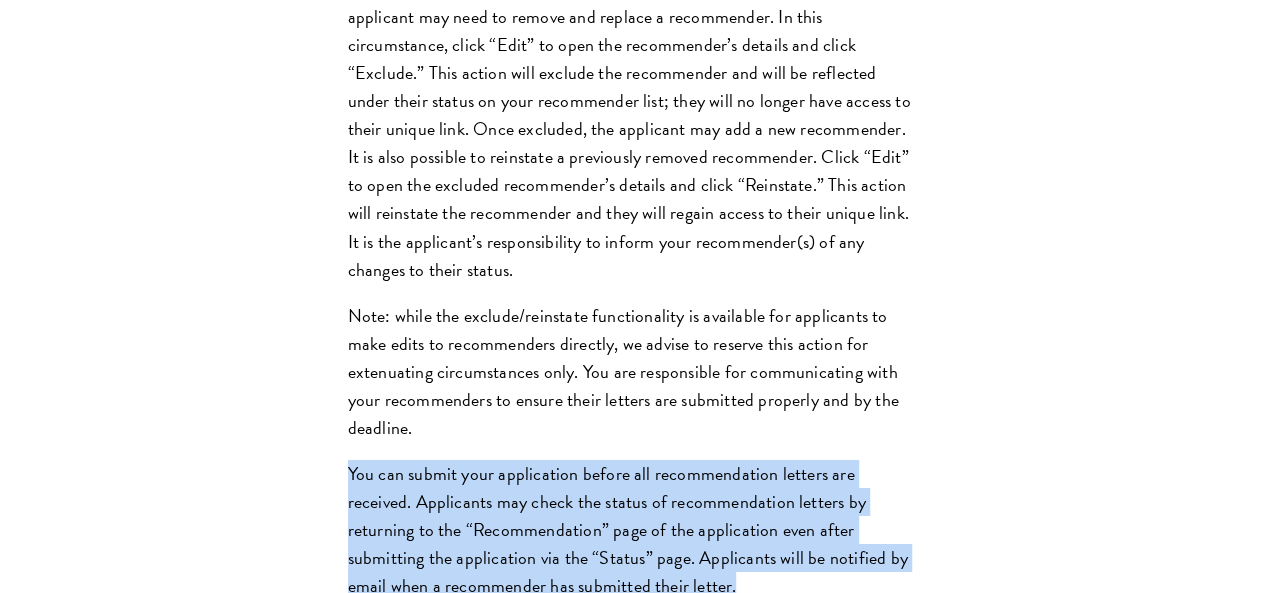 click on "Disciplinary Action" at bounding box center [643, 1226] 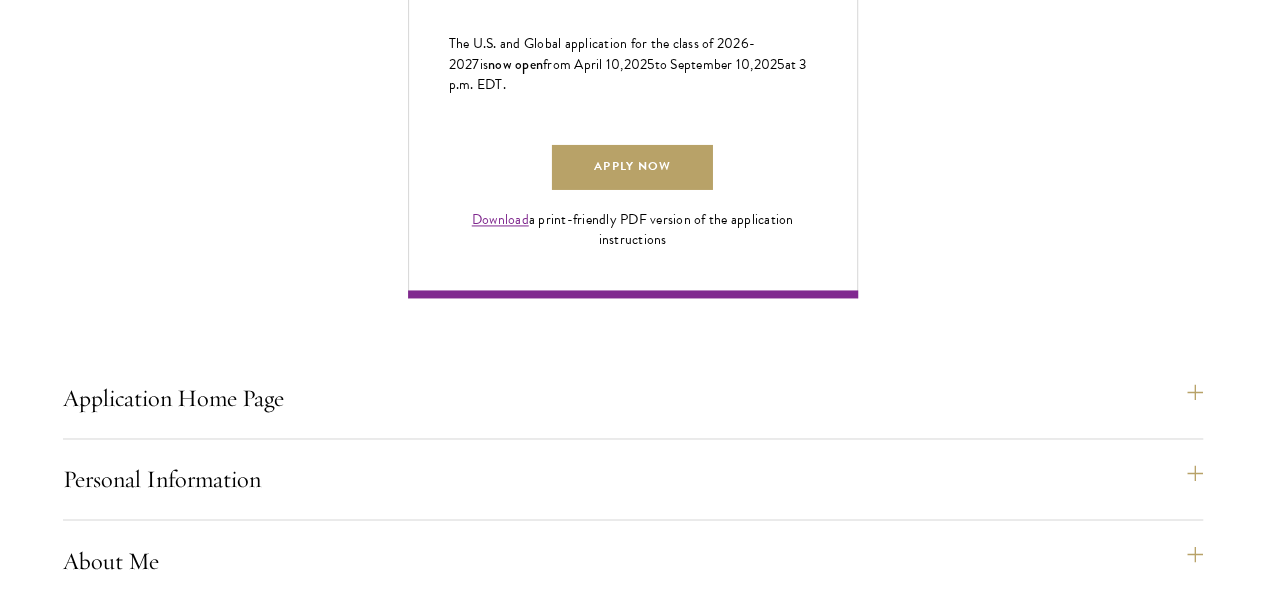 scroll, scrollTop: 1486, scrollLeft: 0, axis: vertical 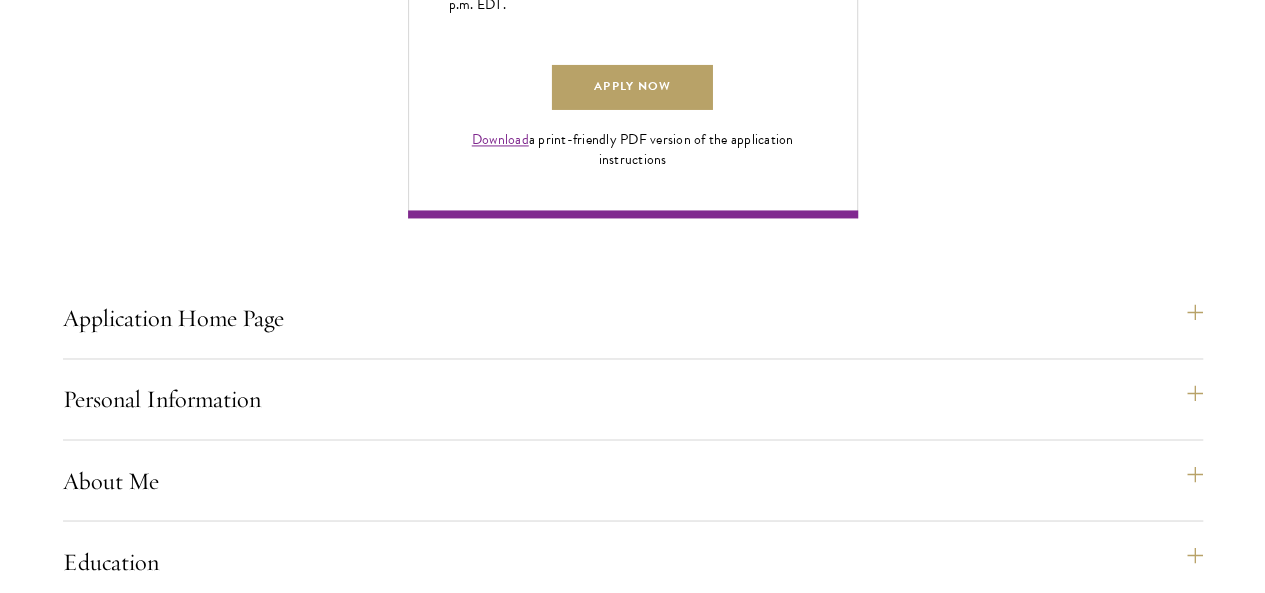 click on "Additional Information" at bounding box center (643, 1377) 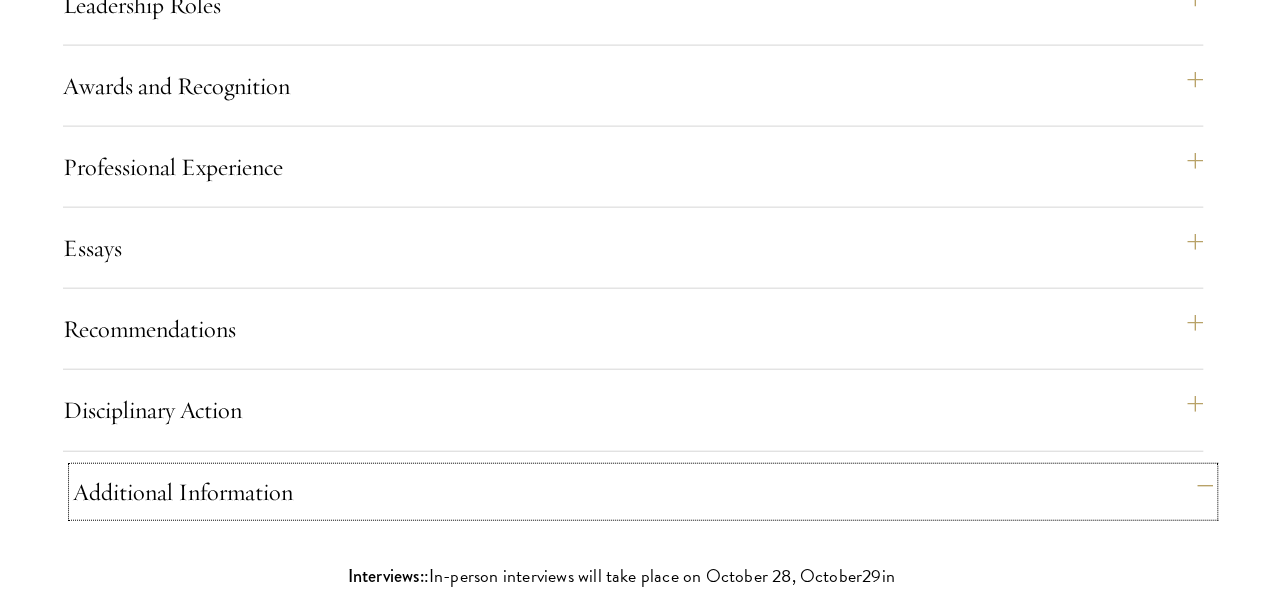 scroll, scrollTop: 2236, scrollLeft: 0, axis: vertical 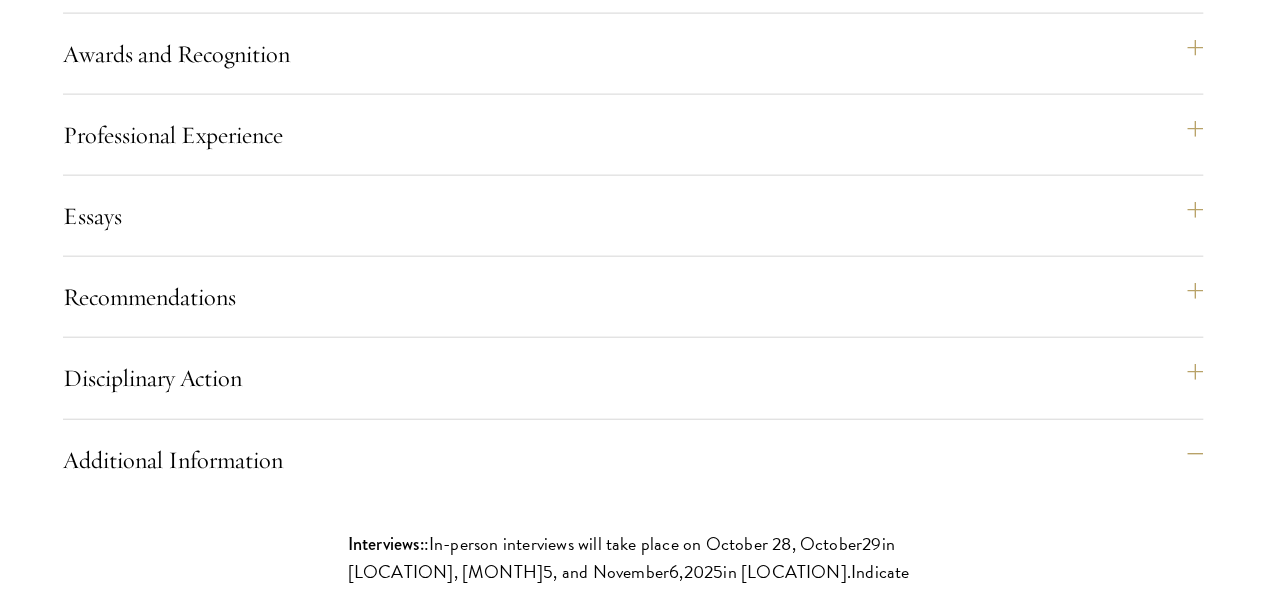 click on "Signature" at bounding box center [643, 1240] 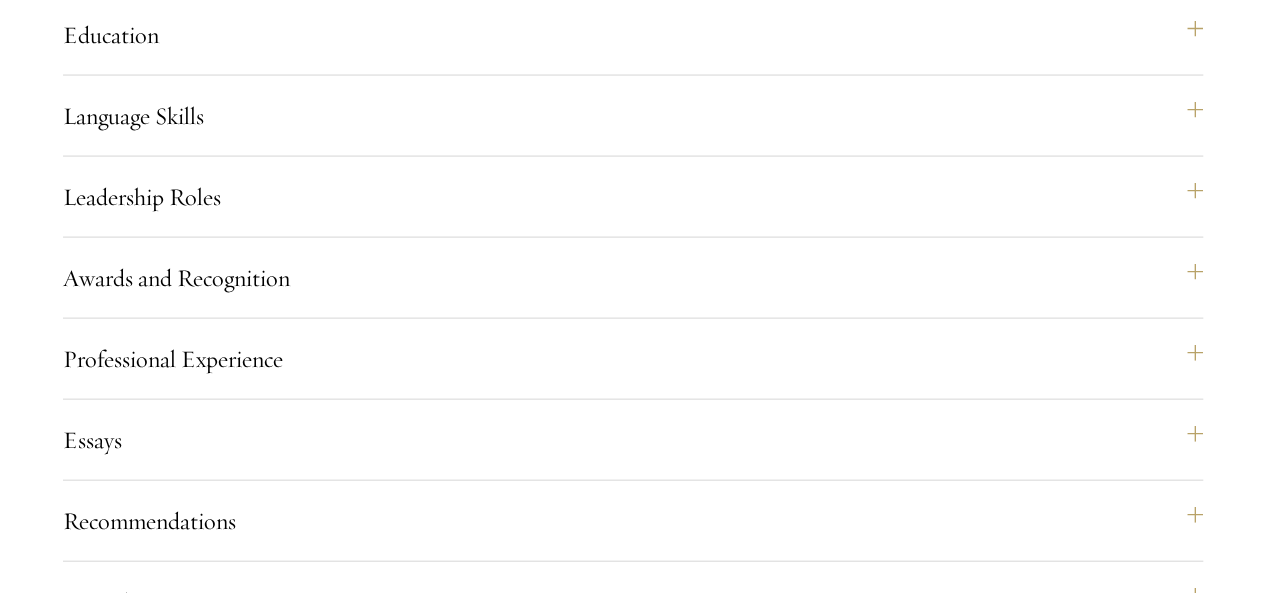 scroll, scrollTop: 2024, scrollLeft: 0, axis: vertical 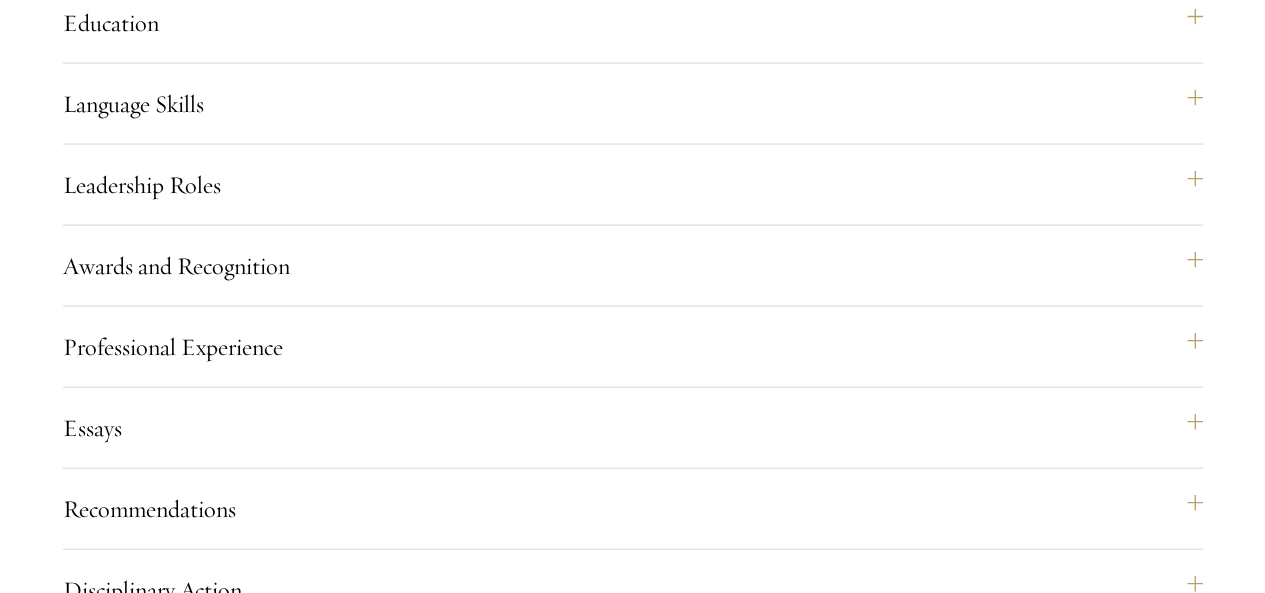 click on "Review" at bounding box center [643, 1292] 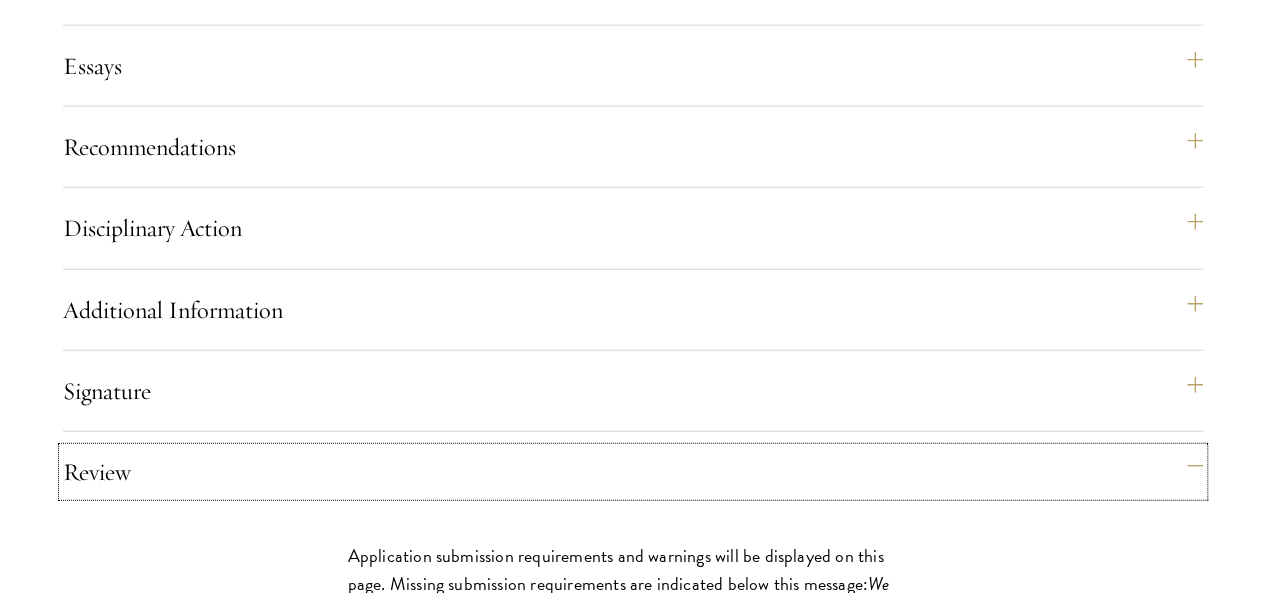 scroll, scrollTop: 2402, scrollLeft: 0, axis: vertical 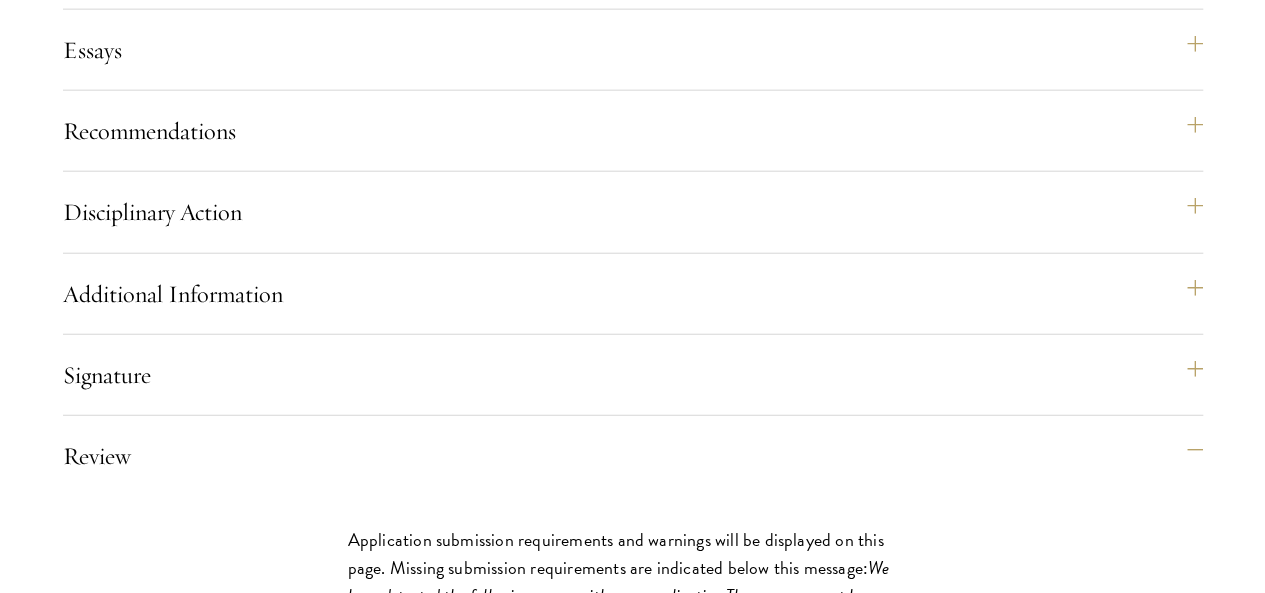 click on "Status Page" at bounding box center (643, 1217) 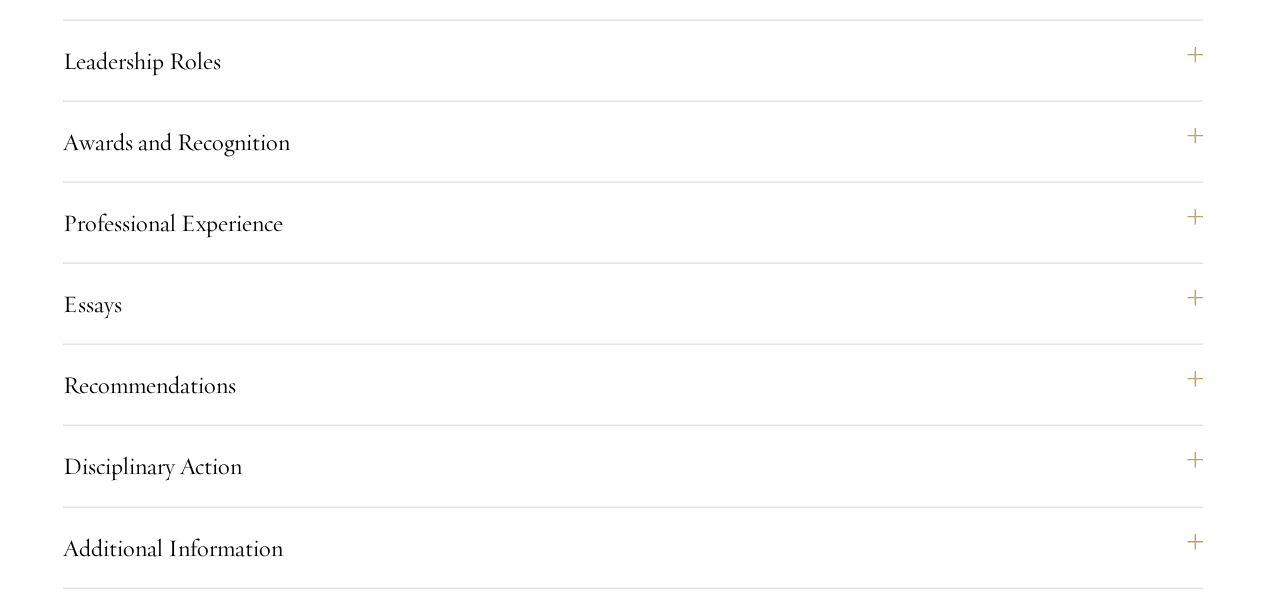 scroll, scrollTop: 2148, scrollLeft: 0, axis: vertical 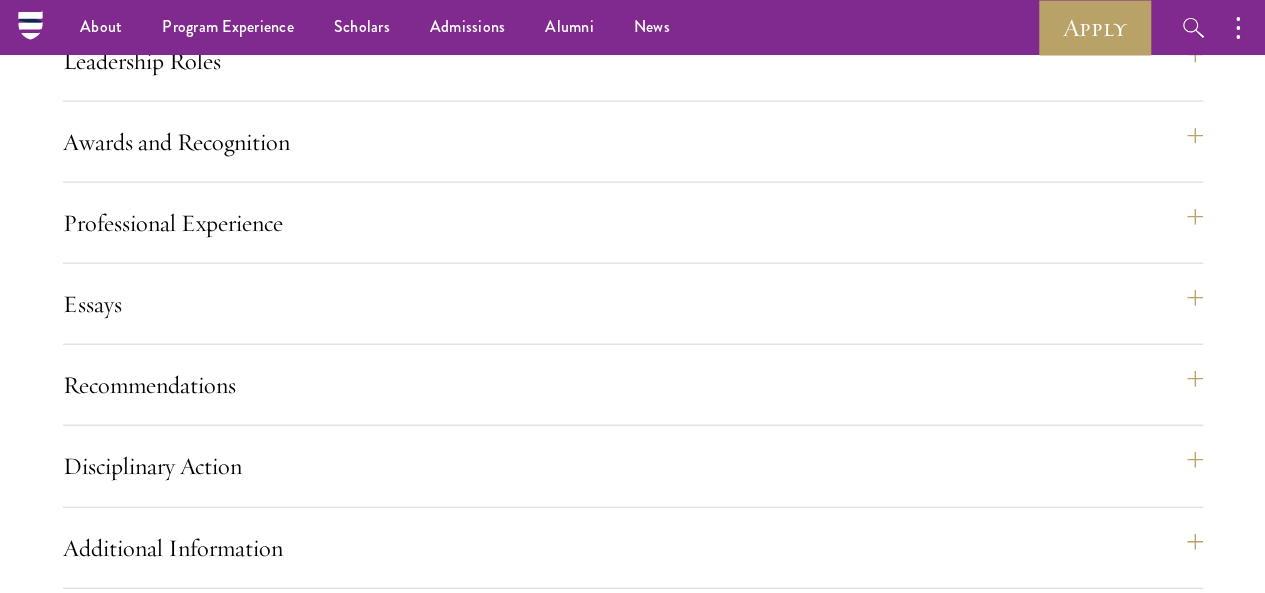 click on "Resources" at bounding box center (643, 1301) 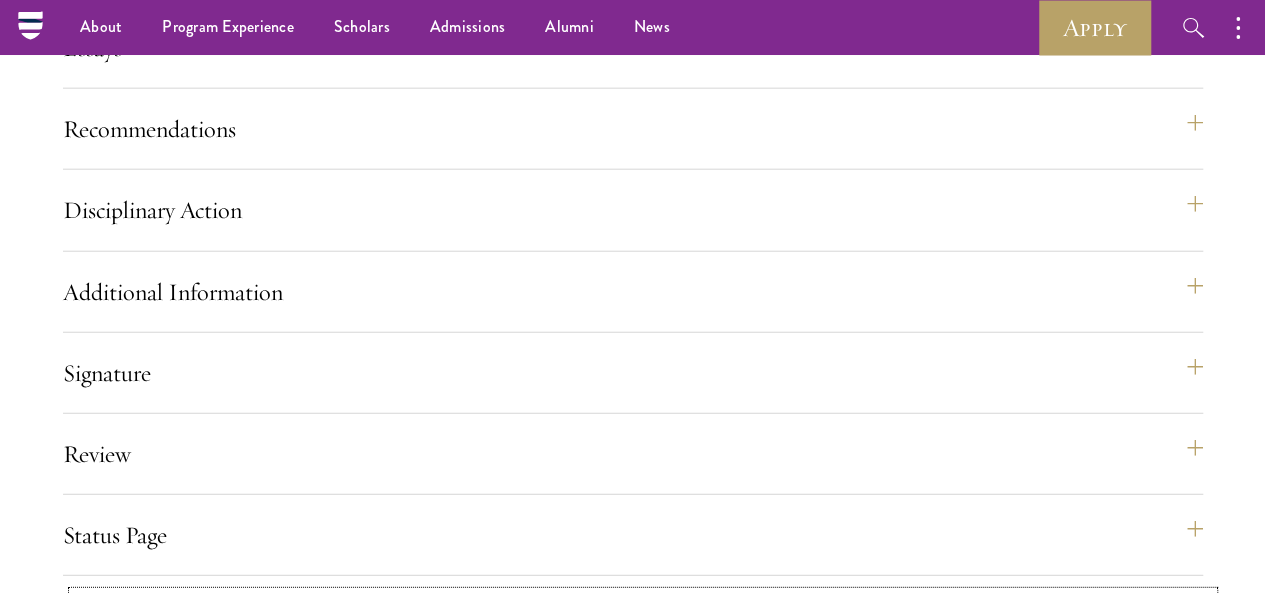 scroll, scrollTop: 2402, scrollLeft: 0, axis: vertical 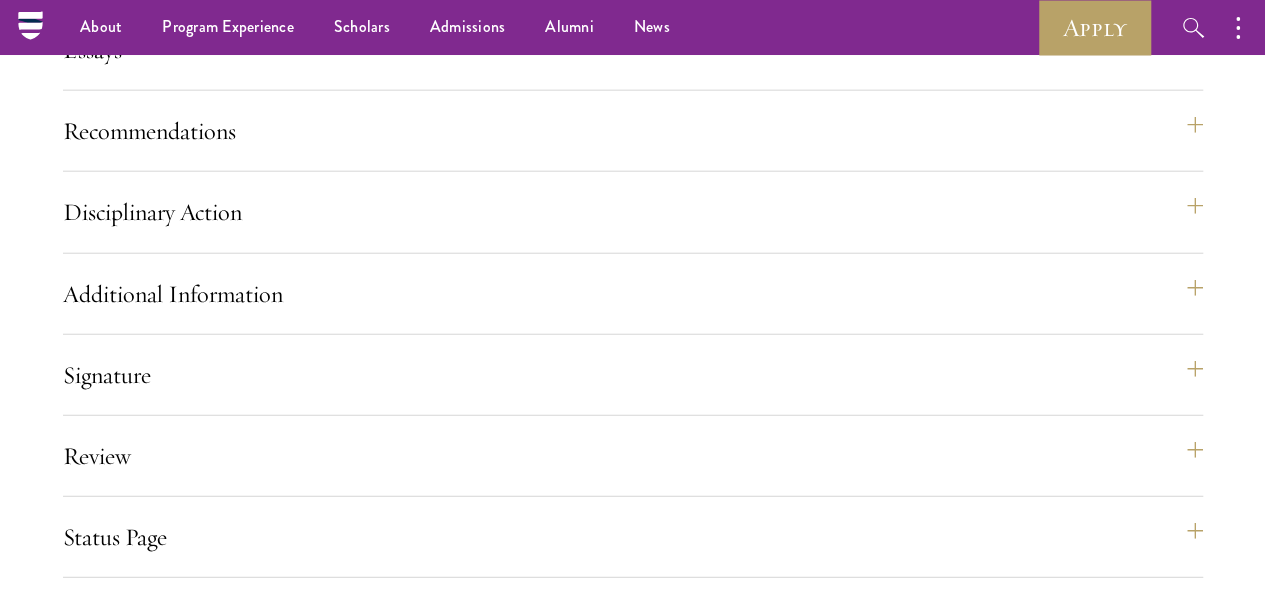 click on "Yes" at bounding box center [568, 1489] 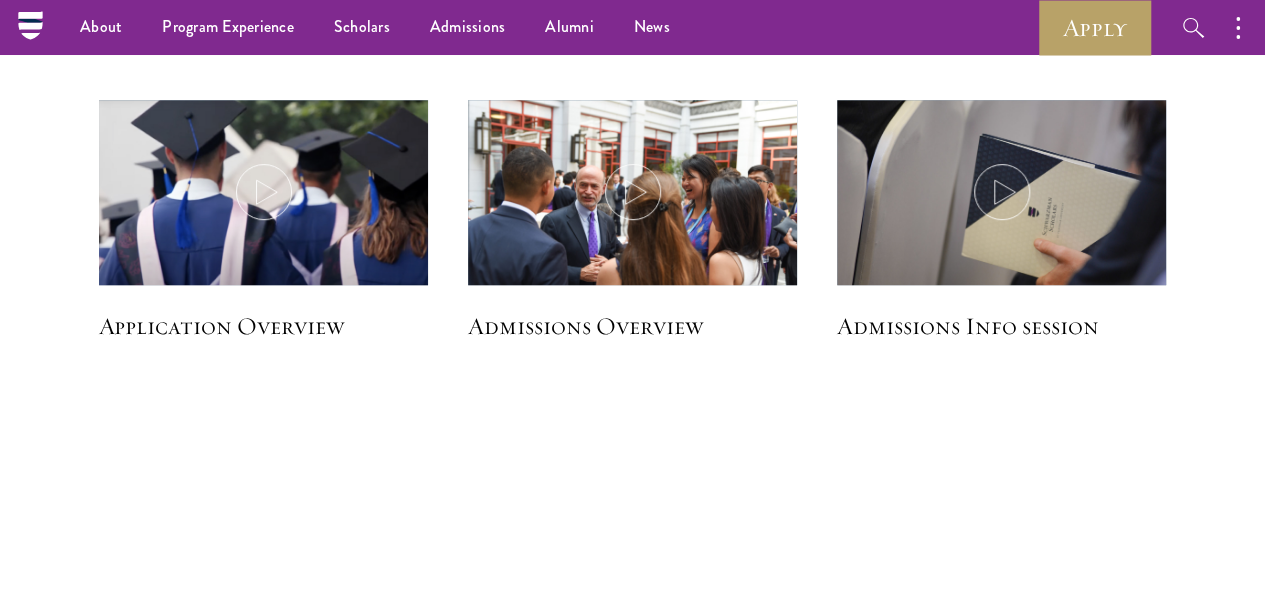 scroll, scrollTop: 4385, scrollLeft: 0, axis: vertical 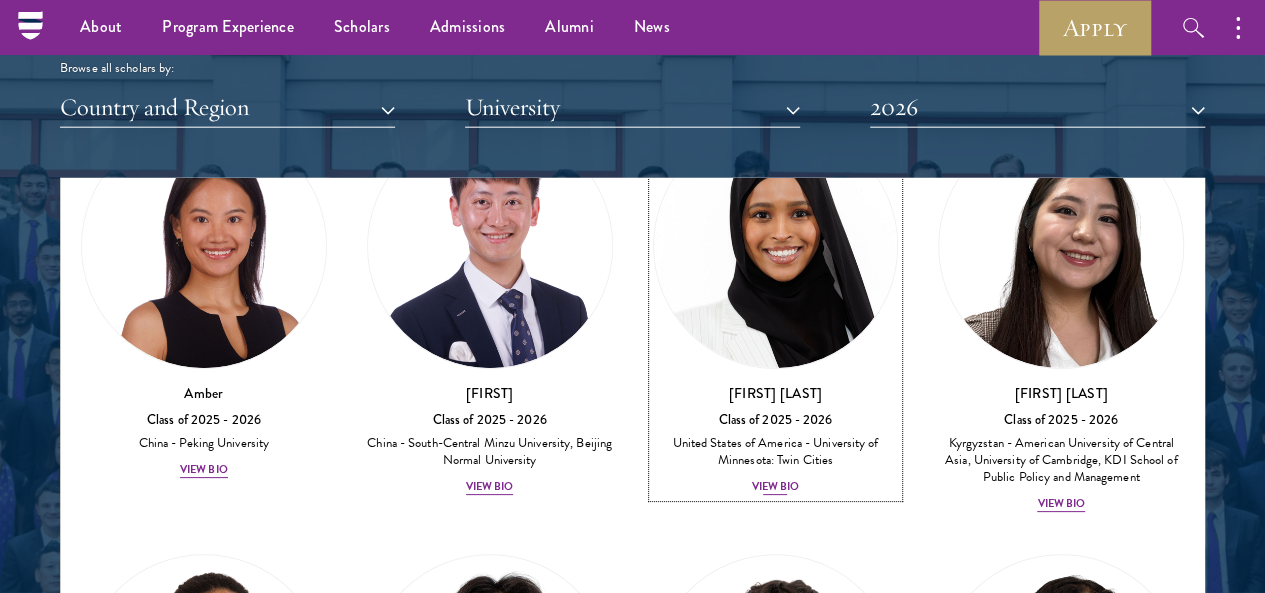 click on "View Bio" at bounding box center [776, 487] 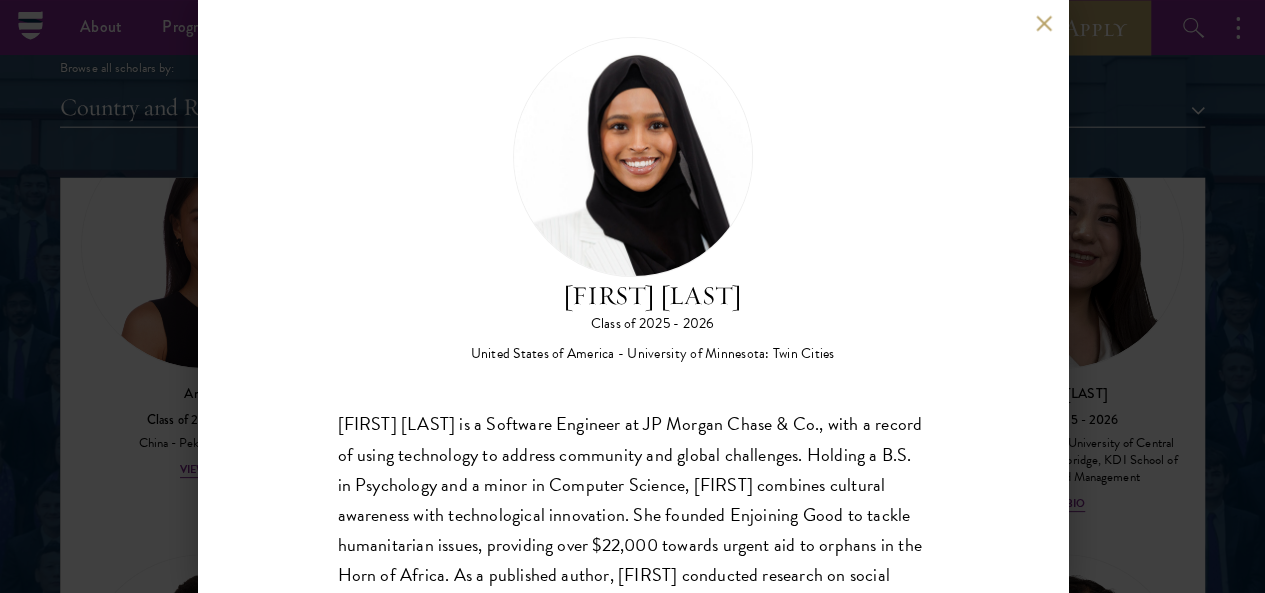 scroll, scrollTop: 109, scrollLeft: 0, axis: vertical 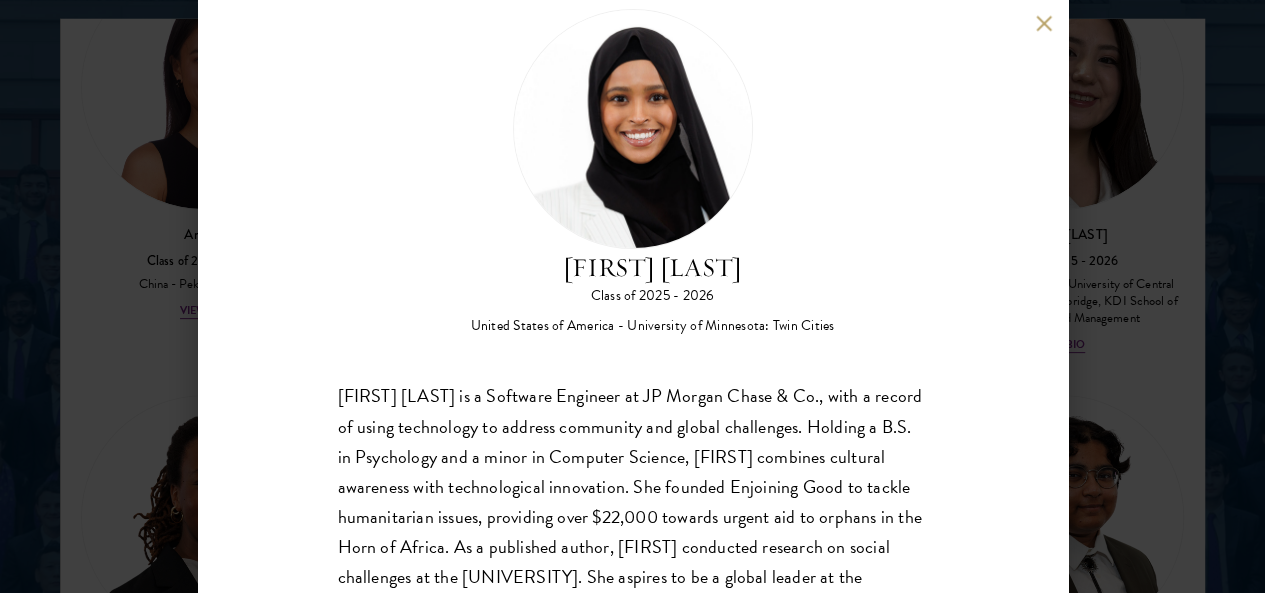 click at bounding box center [1044, 23] 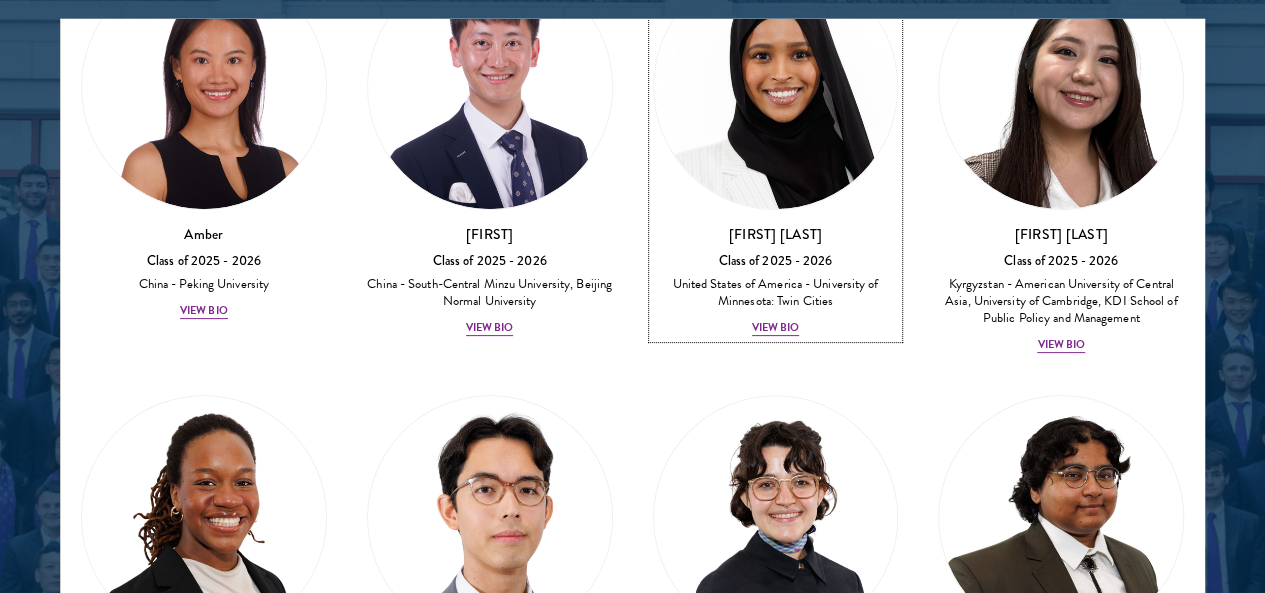 scroll, scrollTop: 2571, scrollLeft: 0, axis: vertical 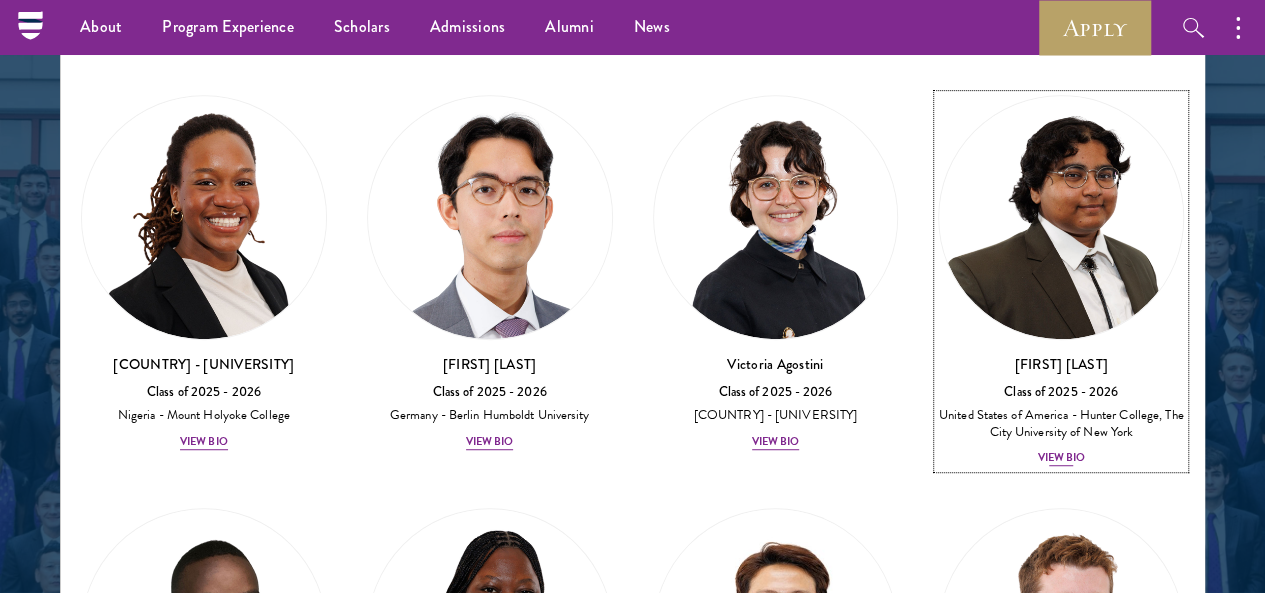 click on "View Bio" at bounding box center [1061, 458] 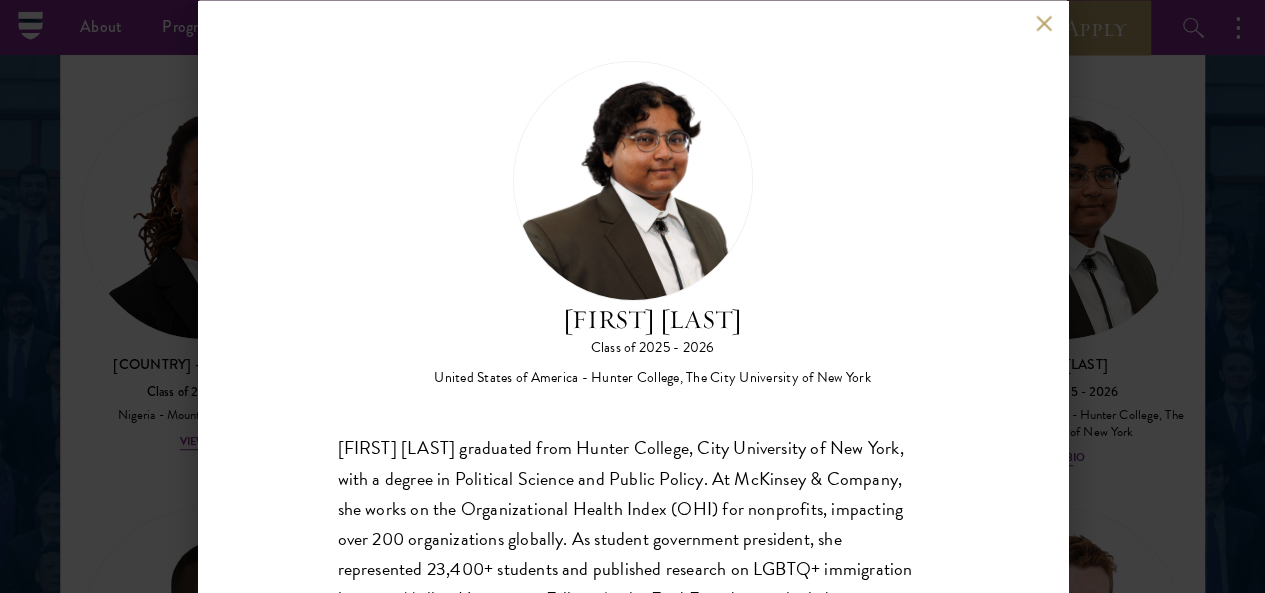 scroll, scrollTop: 175, scrollLeft: 0, axis: vertical 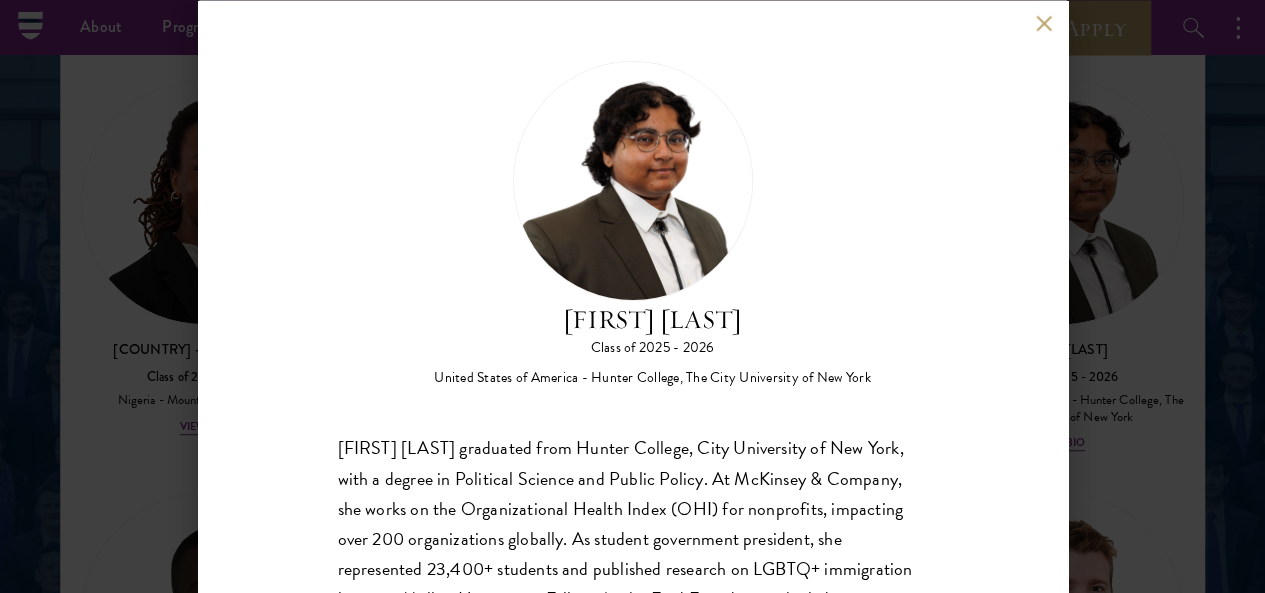 click on "Ariana Ahmed
Class of 2025 - 2026
United States of America - Hunter College, The City University of New York
Ariana Ahmed graduated from Hunter College, City University of New York, with a degree in Political Science and Public Policy. At McKinsey & Company, she works on the Organizational Health Index (OHI) for nonprofits, impacting over 200 organizations globally. As student government president, she represented 23,400+ students and published research on LGBTQ+ immigration laws as a Mellon Humanities Fellow. At the Ford Foundation, she led philanthropic projects supporting post-hurricane recovery in Puerto Rico. Ariana aims to bridge global nonprofit efforts and explore the intersection of law, nonprofit operations, and social impact as a Schwarzman Scholar. She holds dual citizenship in Bangladesh and the United States." at bounding box center (633, 296) 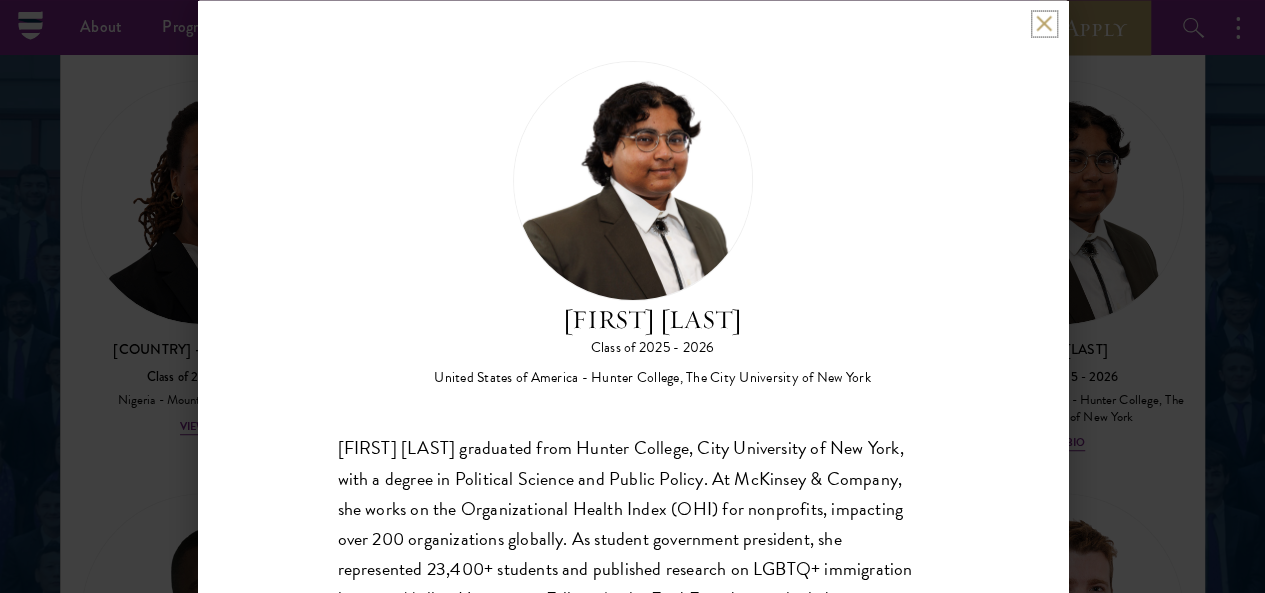 click at bounding box center [1044, 23] 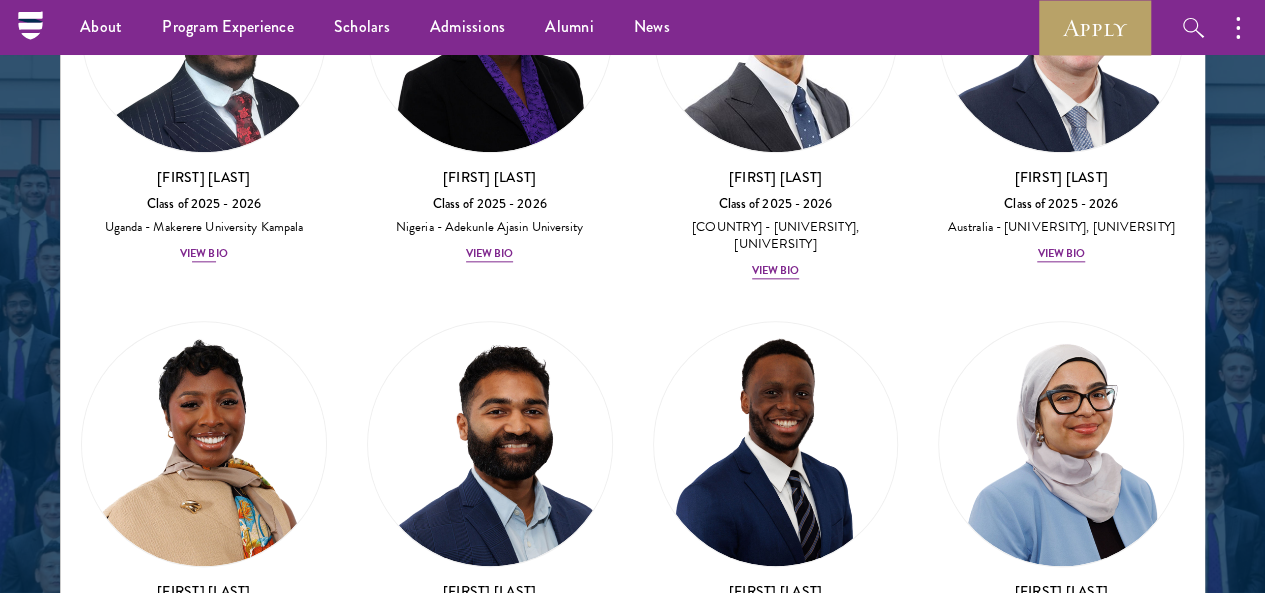 scroll, scrollTop: 1065, scrollLeft: 0, axis: vertical 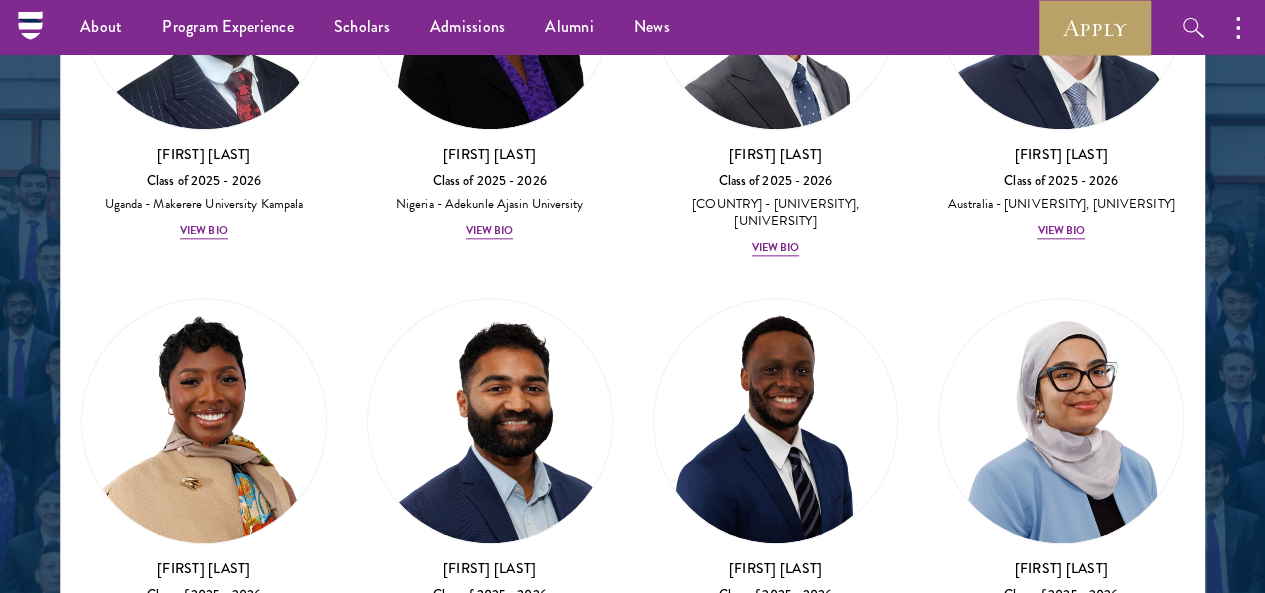 click on "View Bio" at bounding box center [490, 1076] 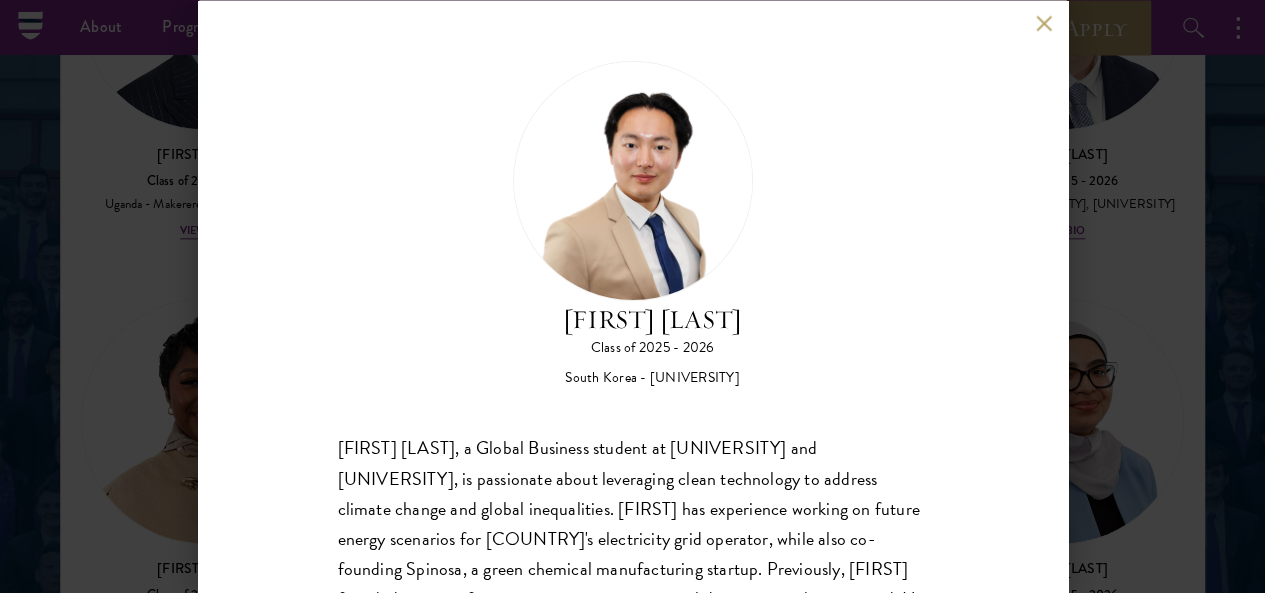scroll, scrollTop: 142, scrollLeft: 0, axis: vertical 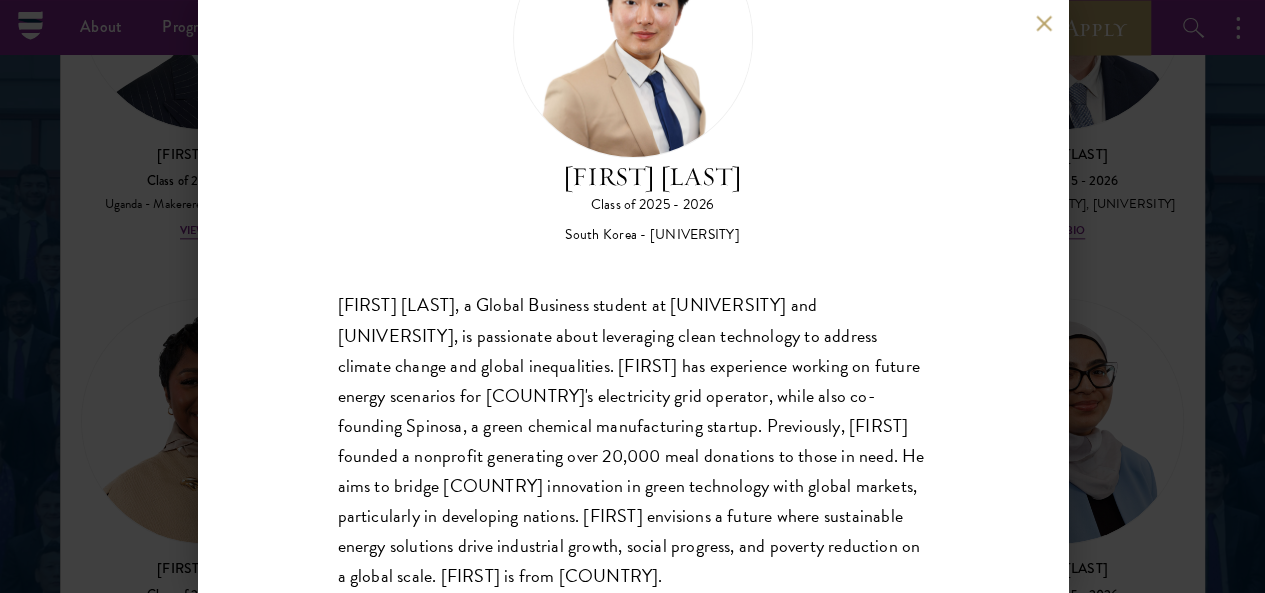 click at bounding box center (1044, 23) 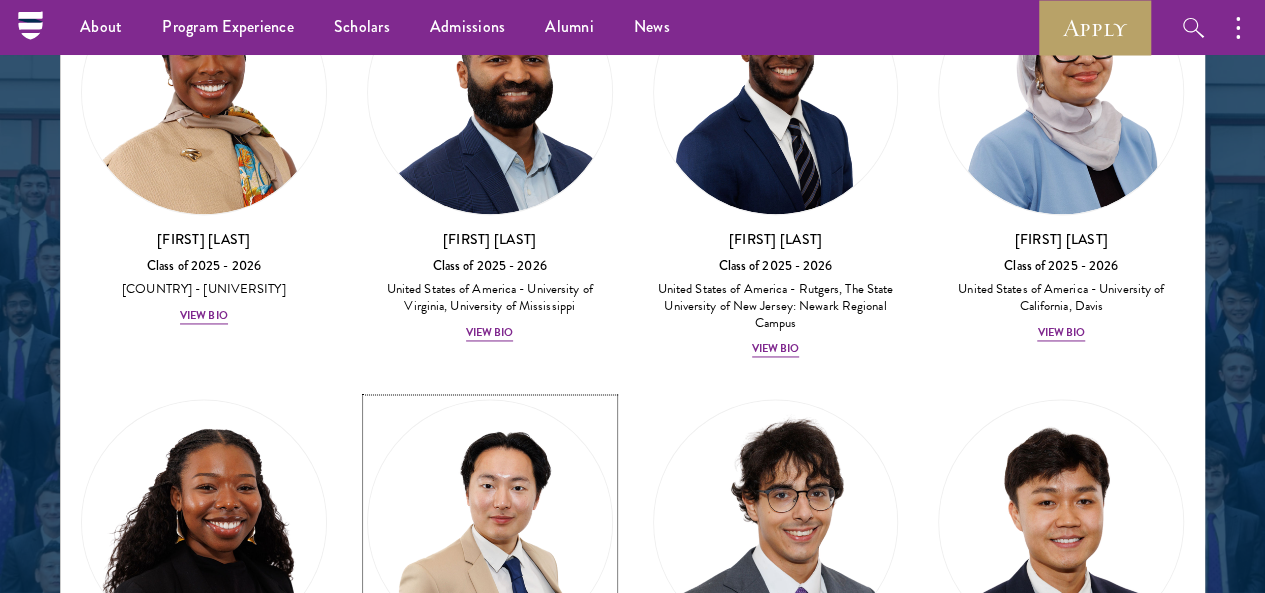 scroll, scrollTop: 1405, scrollLeft: 0, axis: vertical 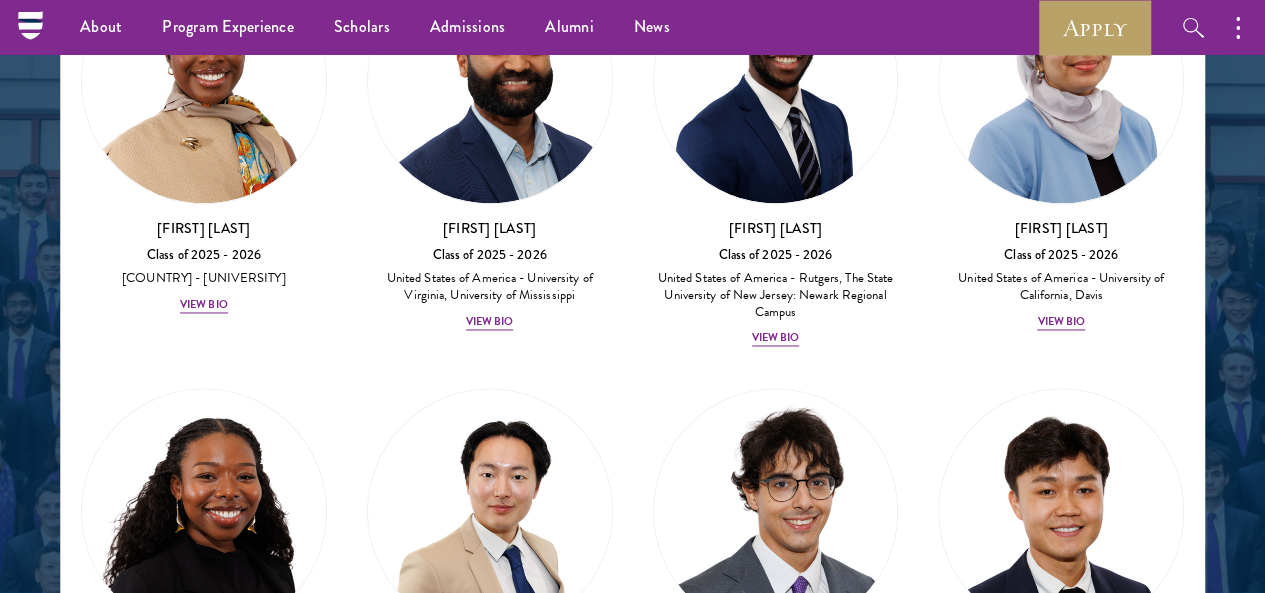 click on "View Bio" at bounding box center [490, 1150] 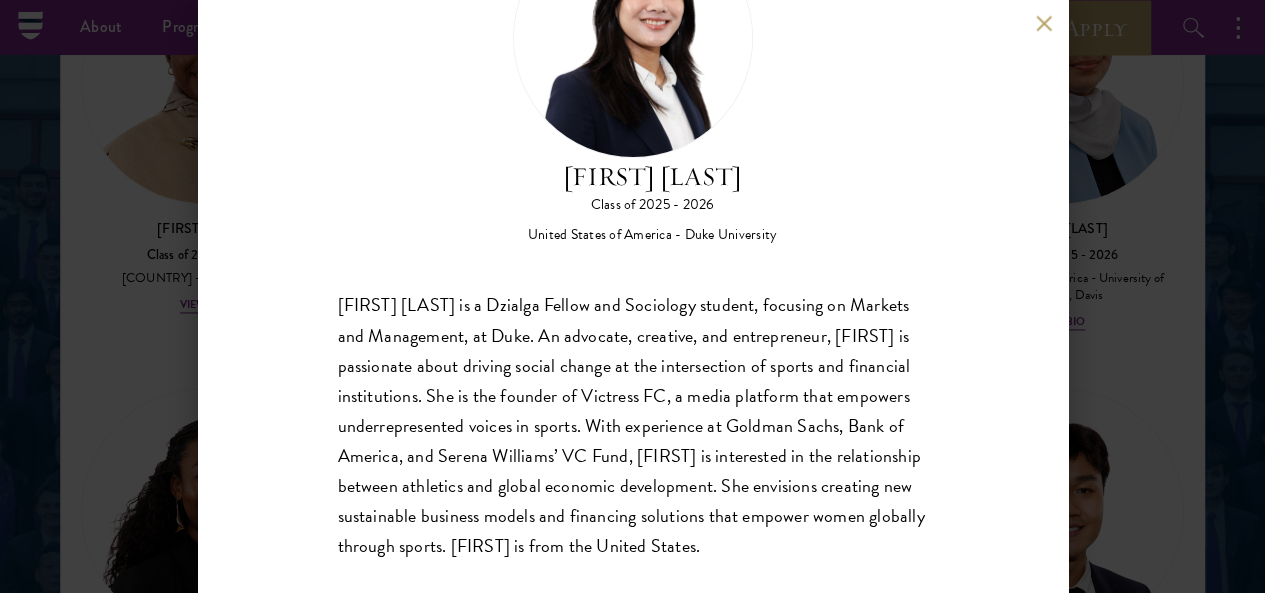 scroll, scrollTop: 0, scrollLeft: 0, axis: both 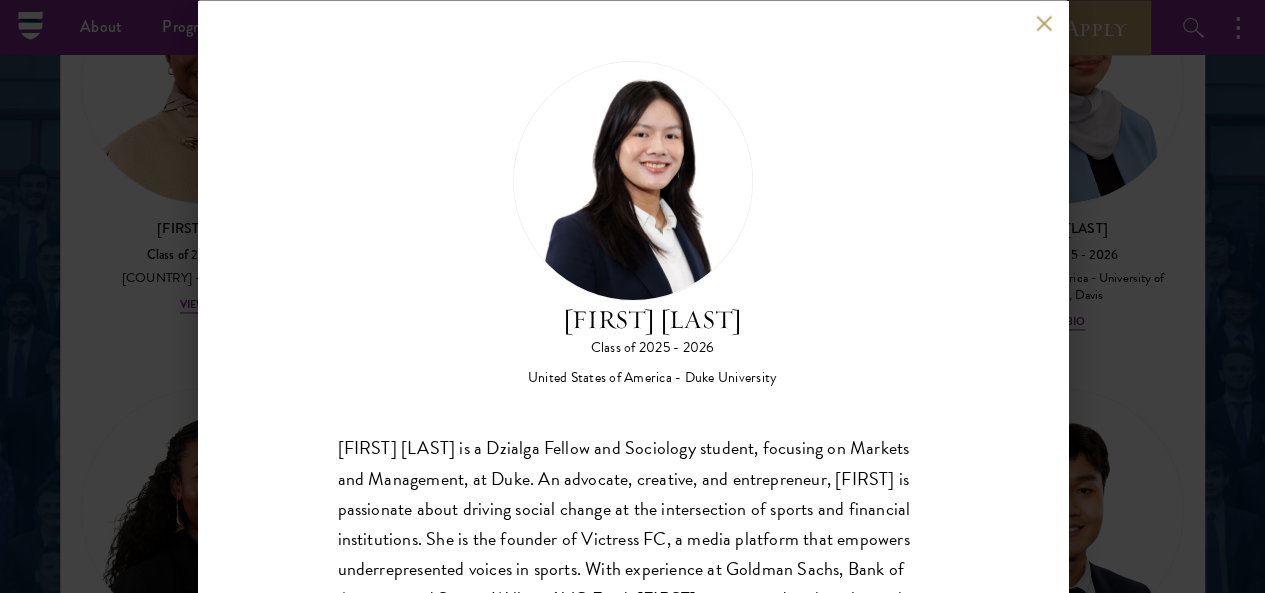 click at bounding box center [1044, 23] 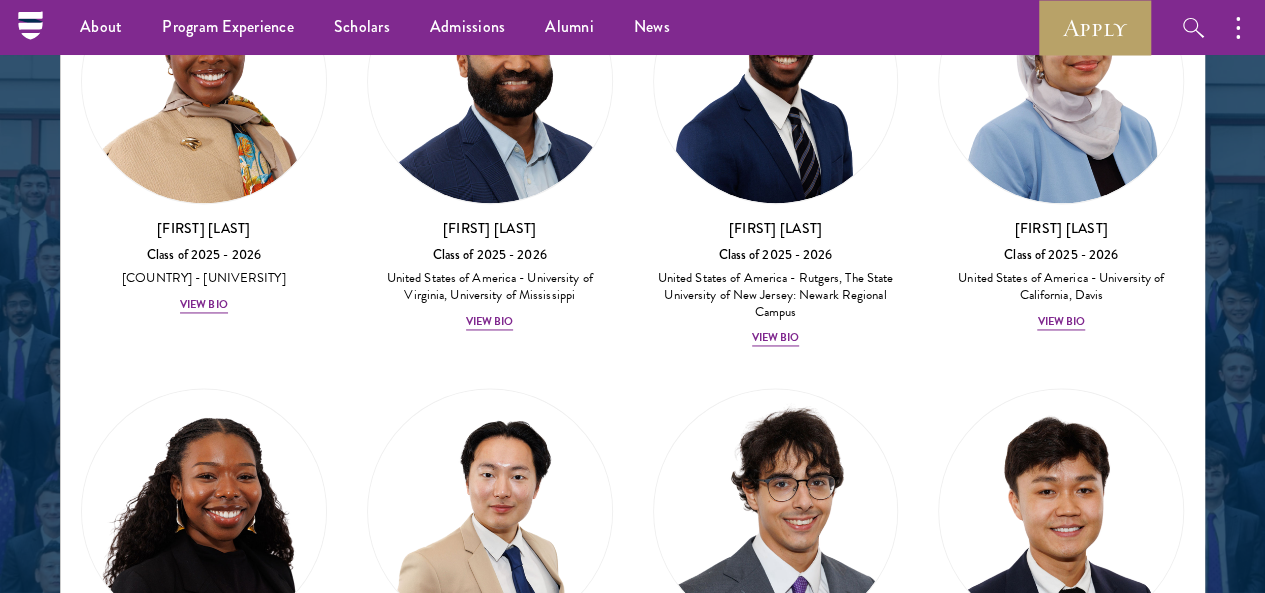 click on "View Bio" at bounding box center (1061, 1150) 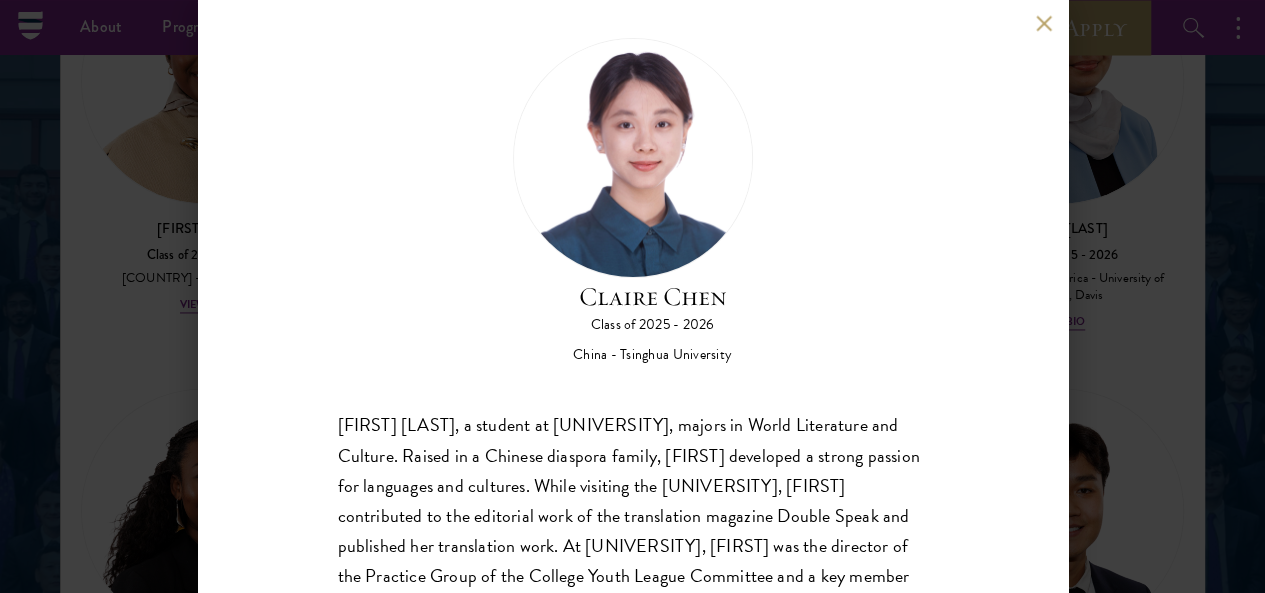 scroll, scrollTop: 142, scrollLeft: 0, axis: vertical 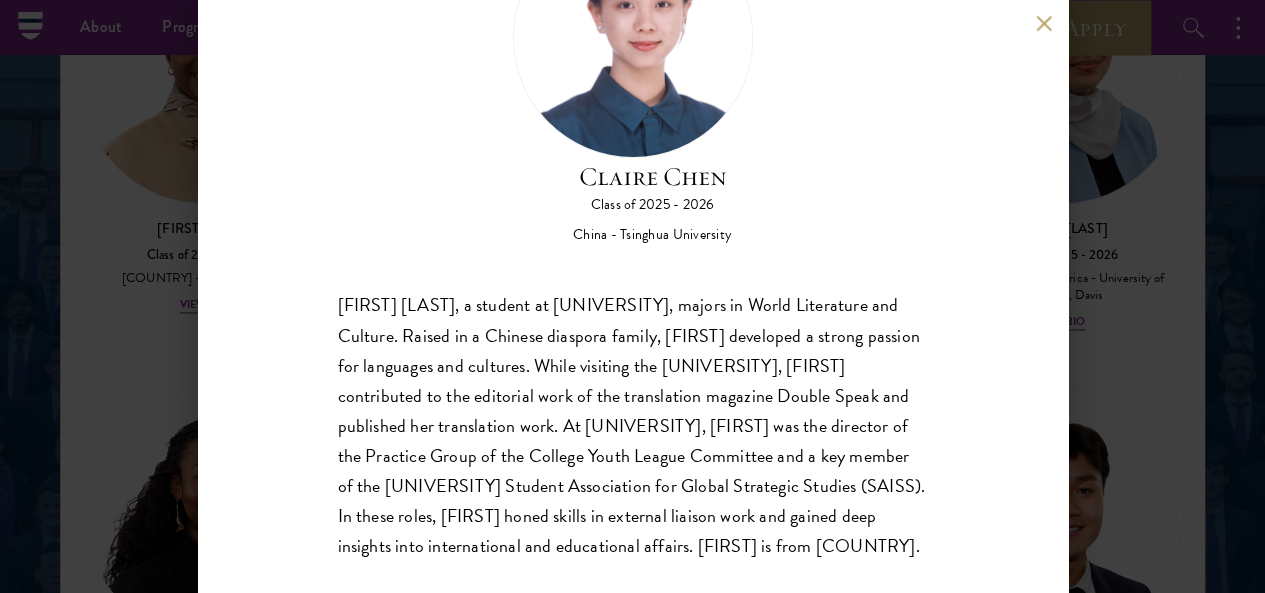 click at bounding box center [1044, 23] 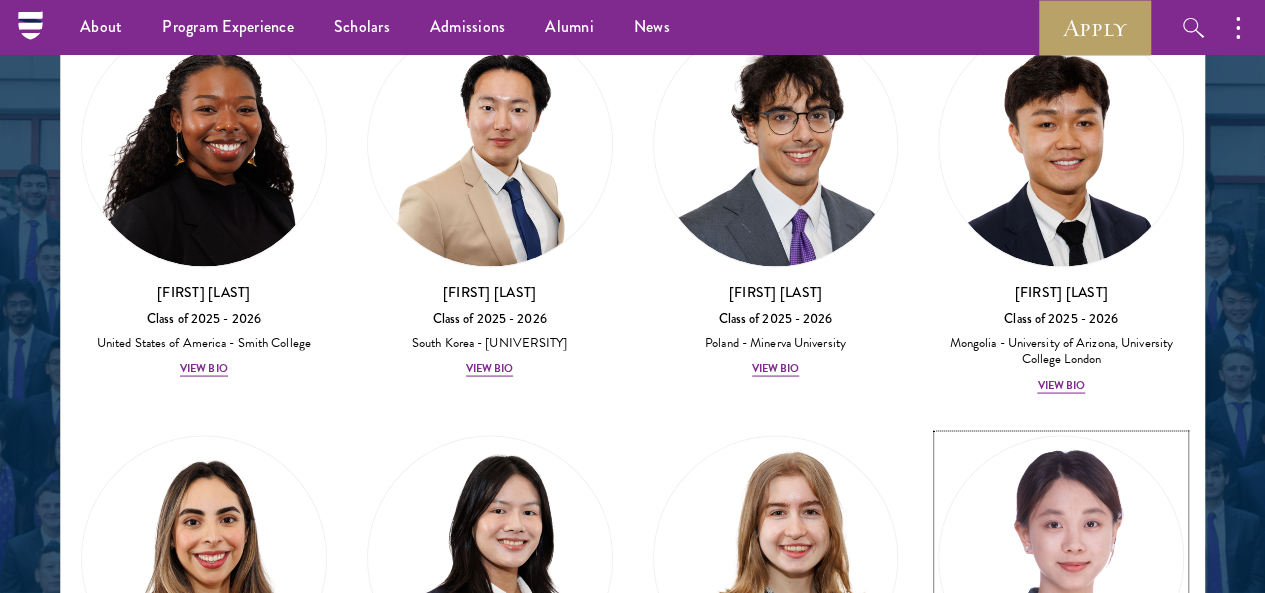 scroll, scrollTop: 1773, scrollLeft: 0, axis: vertical 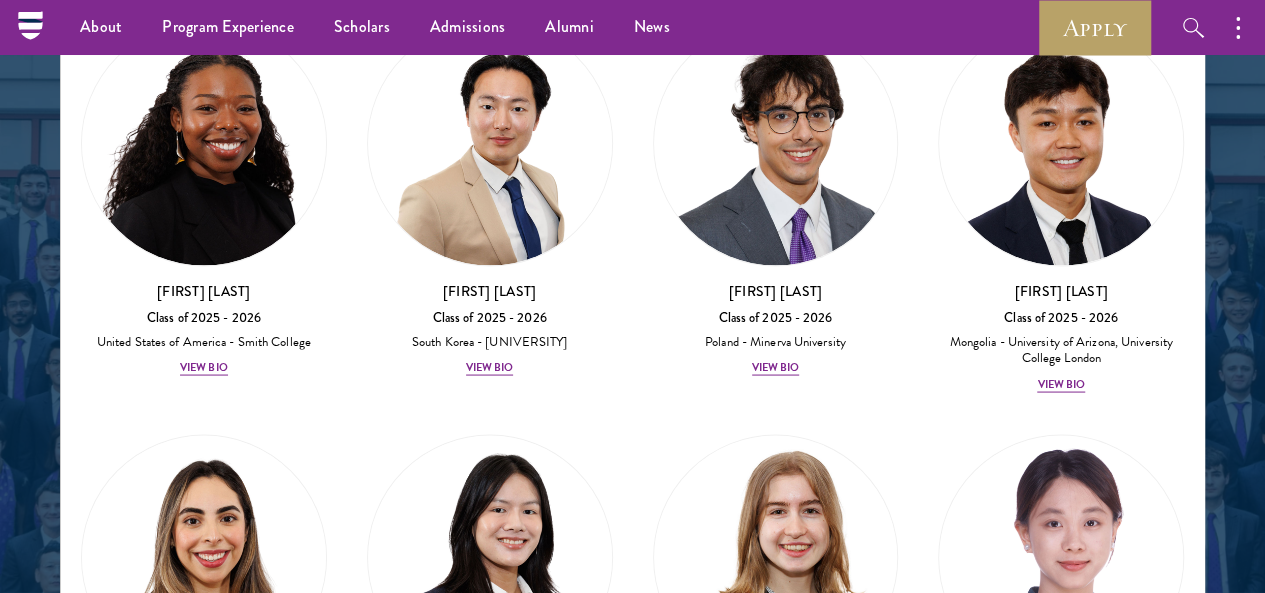 click on "View Bio" at bounding box center [204, 1609] 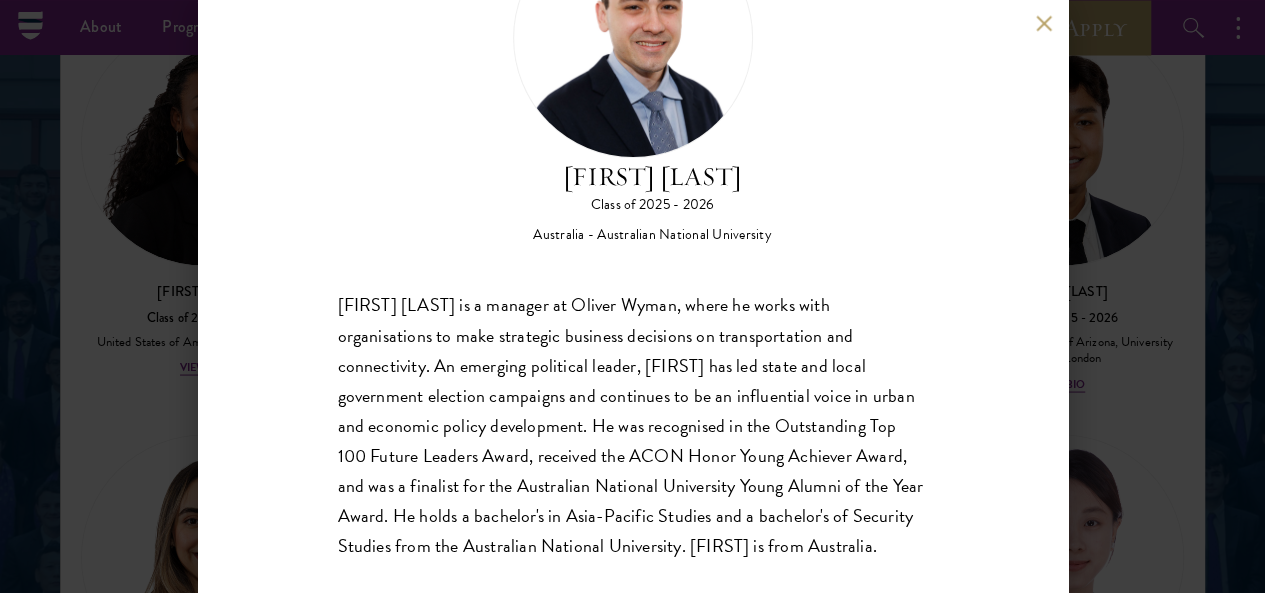 scroll, scrollTop: 0, scrollLeft: 0, axis: both 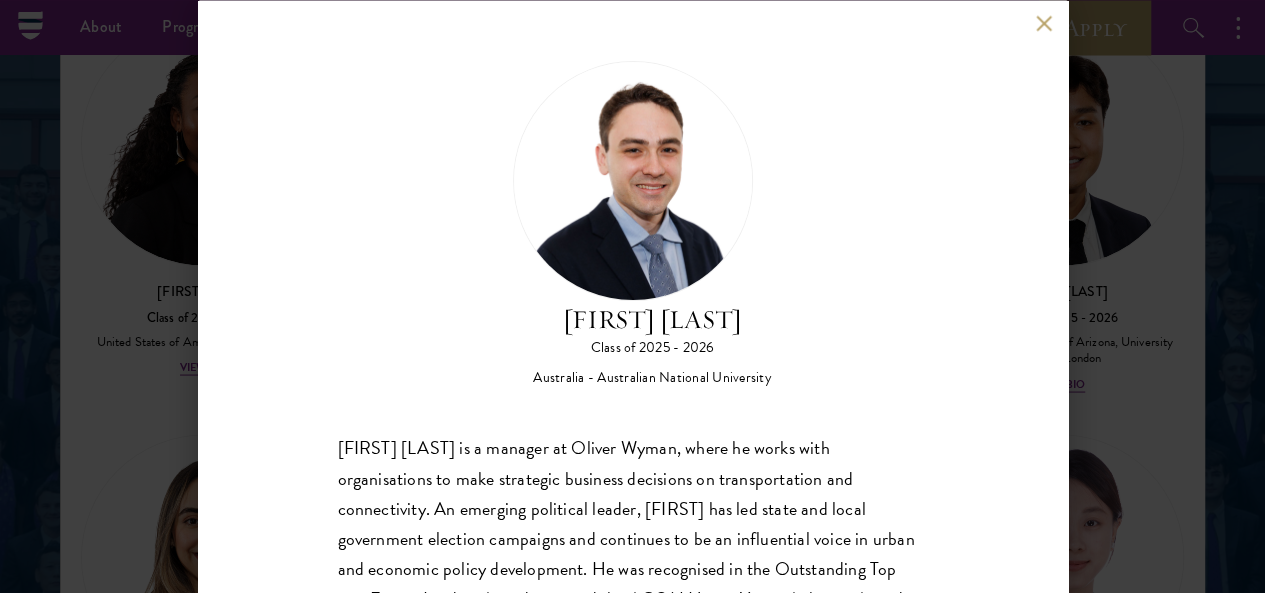 click on "David Connah
Class of 2025 - 2026
Australia - Australian National University
David Connah is a manager at Oliver Wyman, where he works with organisations to make strategic business decisions on transportation and connectivity. An emerging political leader, Connah has led state and local government election campaigns and continues to be an influential voice in urban and economic policy development. He was recognised in the Outstanding Top 100 Future Leaders Award, received the ACON Honor Young Achiever Award, and was a finalist for the Australian National University Young Alumni of the Year Award. He holds a bachelor's in Asia-Pacific Studies and a bachelor's of Security Studies from the Australian National University. Connah is from Australia." at bounding box center (633, 296) 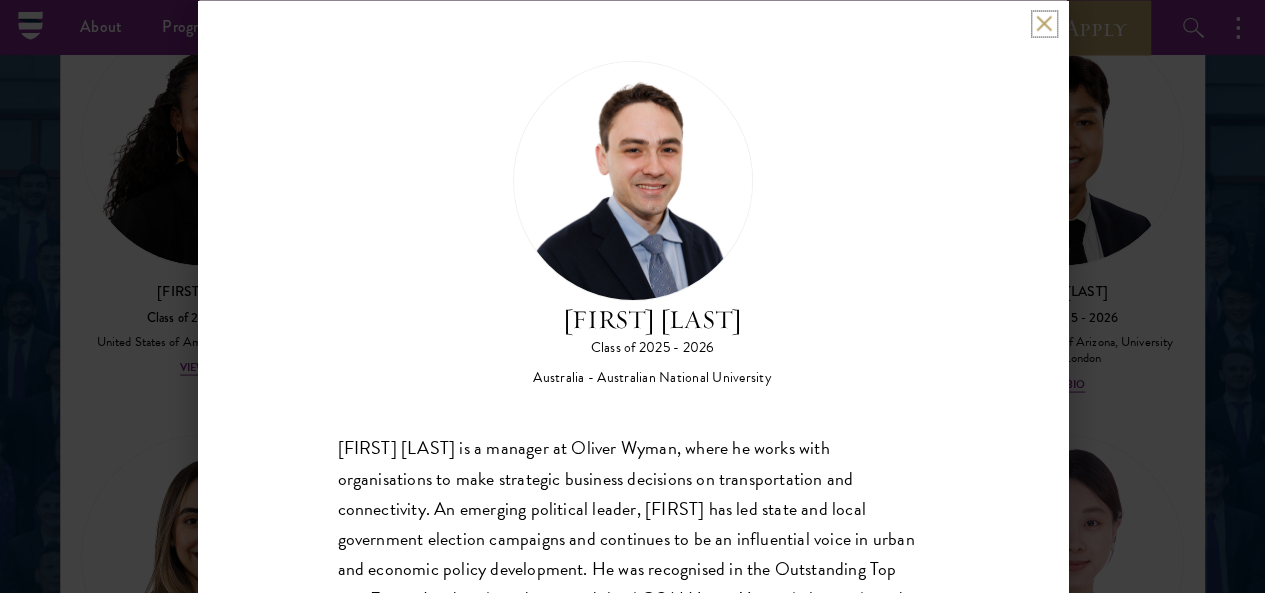 click at bounding box center [1044, 23] 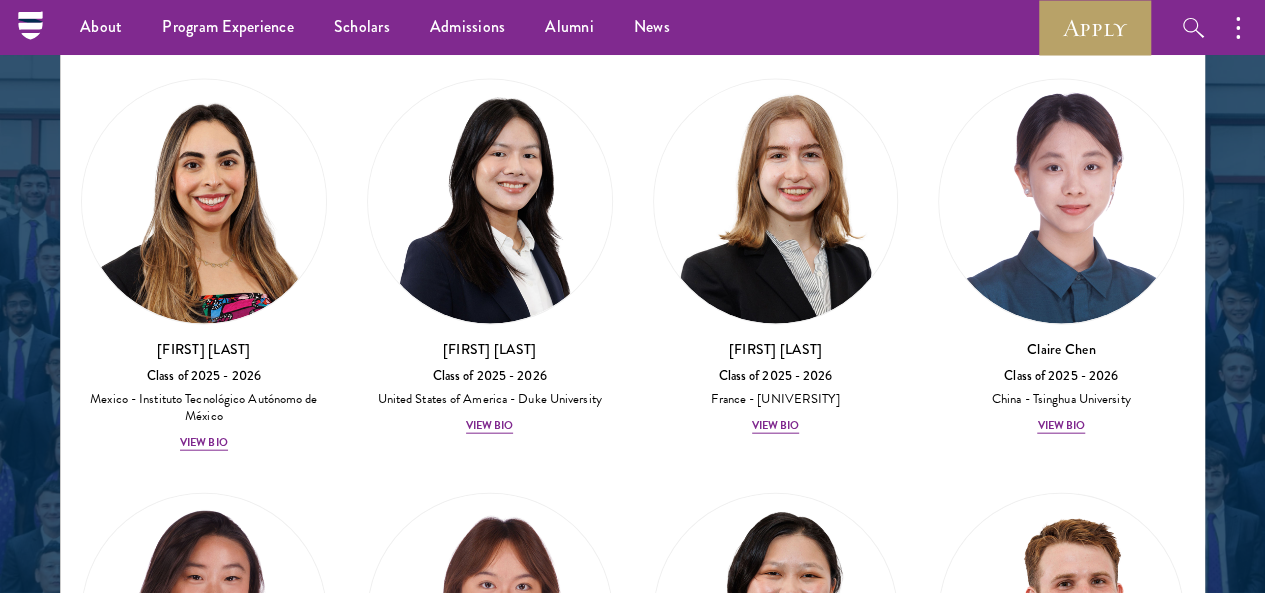 scroll, scrollTop: 2130, scrollLeft: 0, axis: vertical 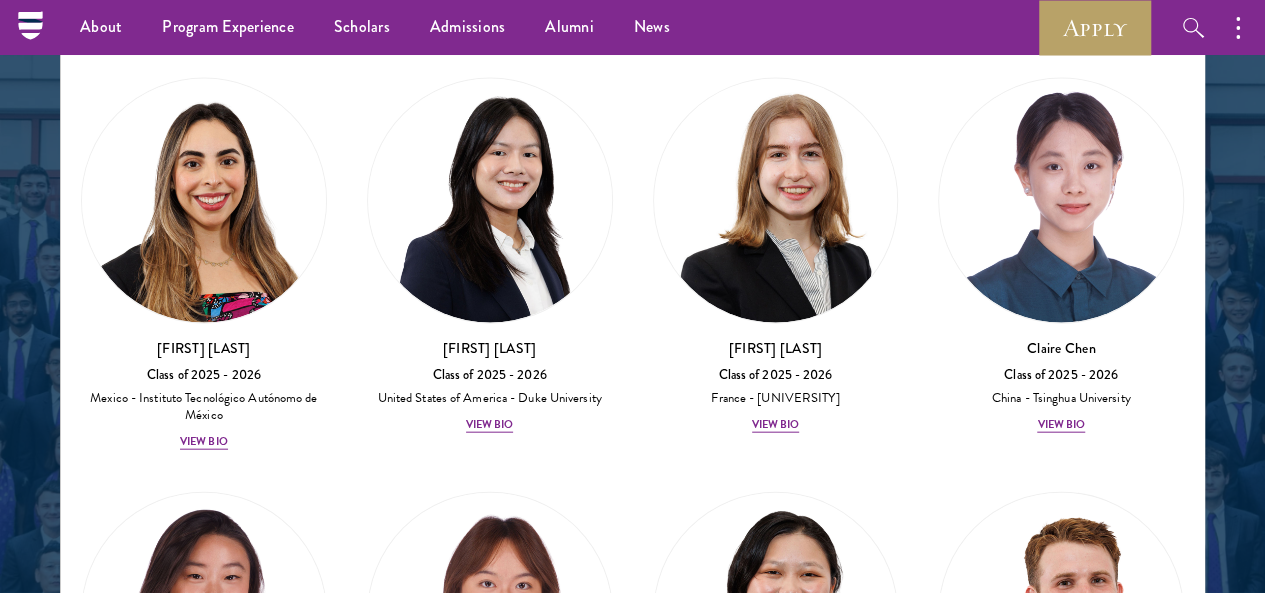 click on "View Bio" at bounding box center (204, 1649) 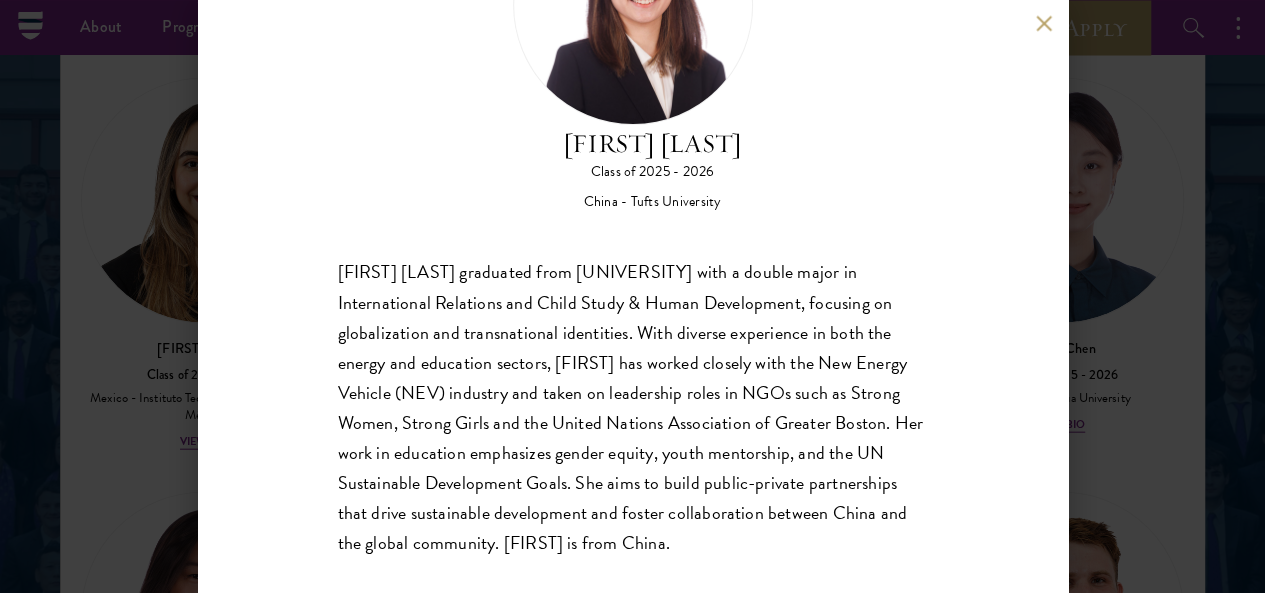 scroll, scrollTop: 0, scrollLeft: 0, axis: both 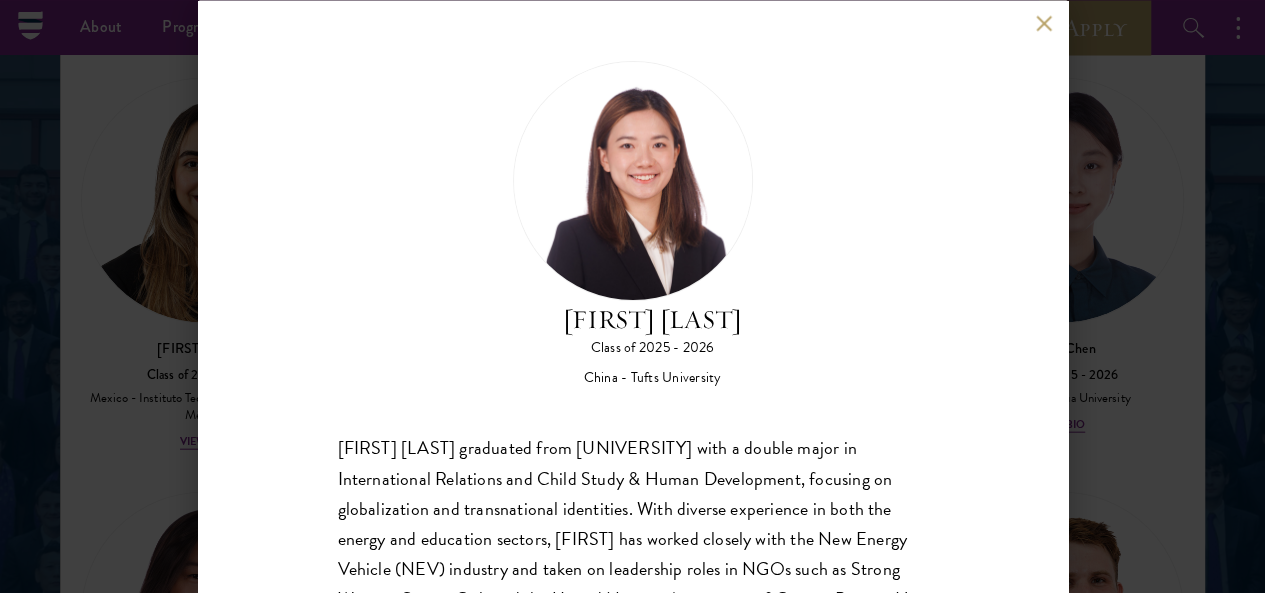 click at bounding box center (1044, 23) 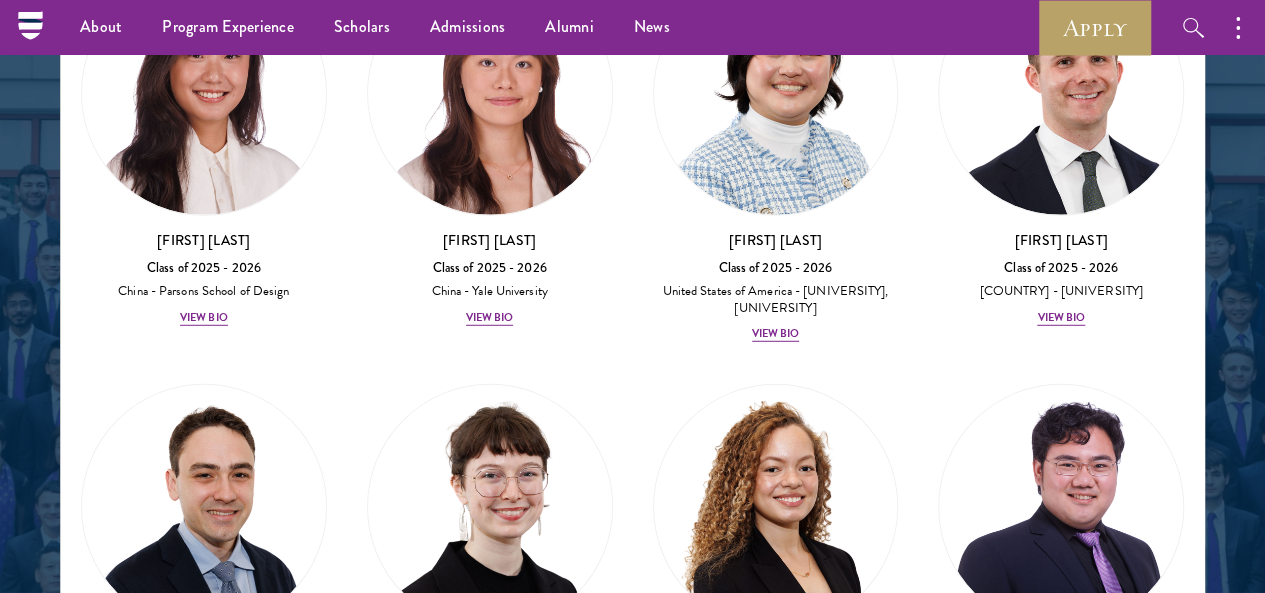 scroll, scrollTop: 2653, scrollLeft: 0, axis: vertical 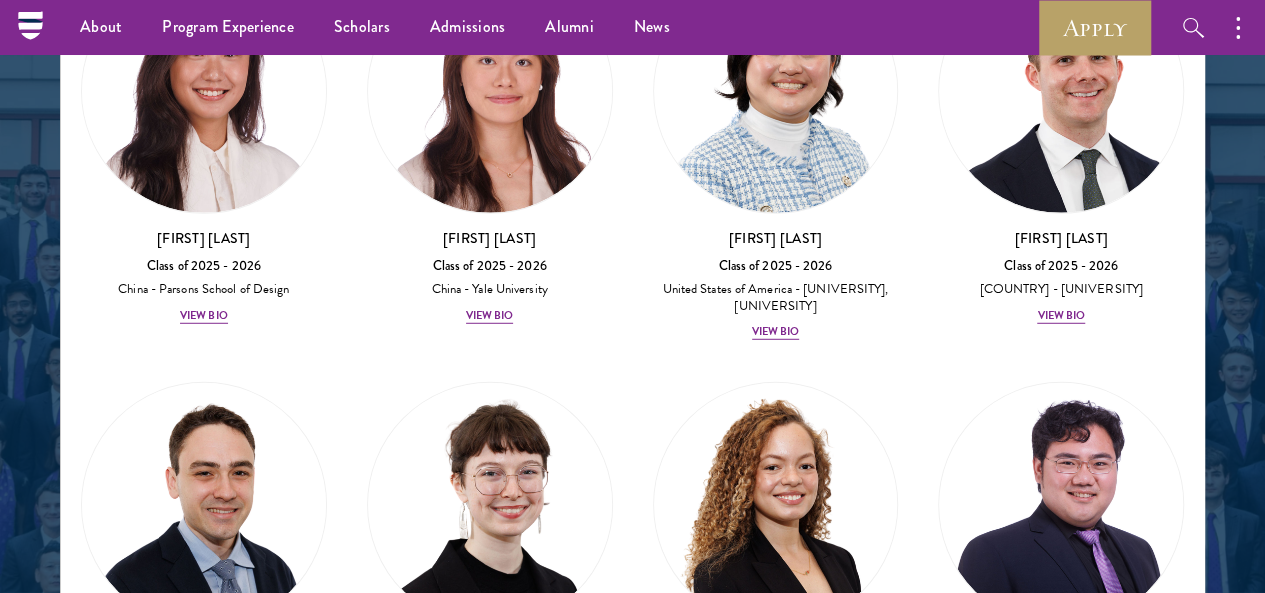 click on "View Bio" at bounding box center [1061, 1540] 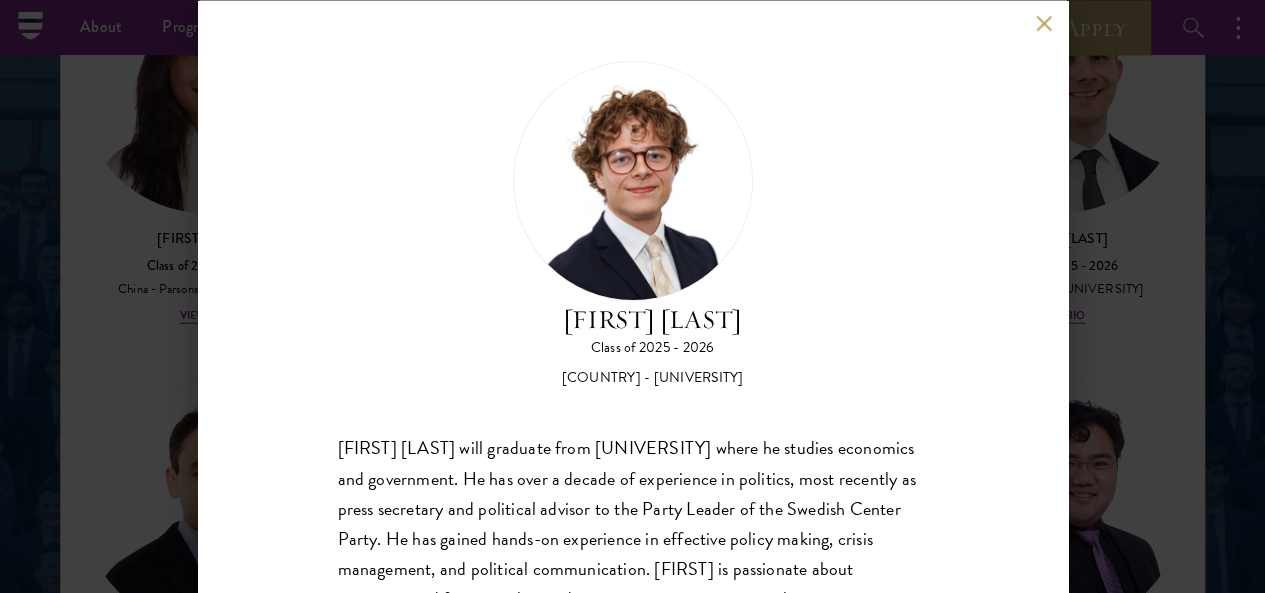 scroll, scrollTop: 109, scrollLeft: 0, axis: vertical 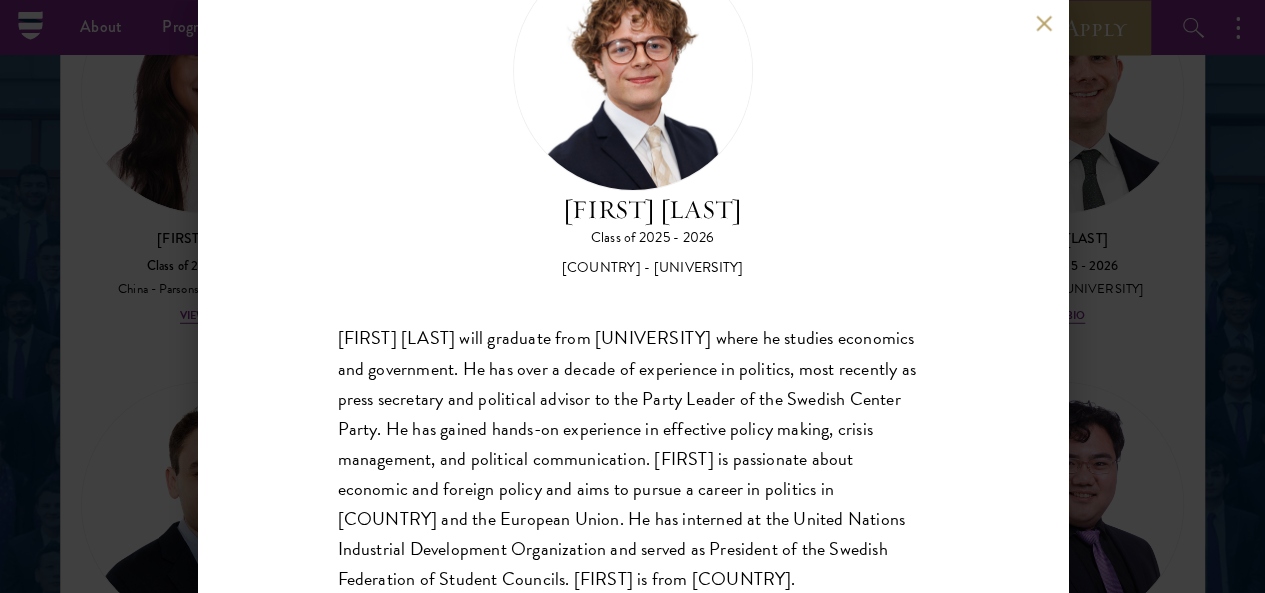 click at bounding box center (1044, 23) 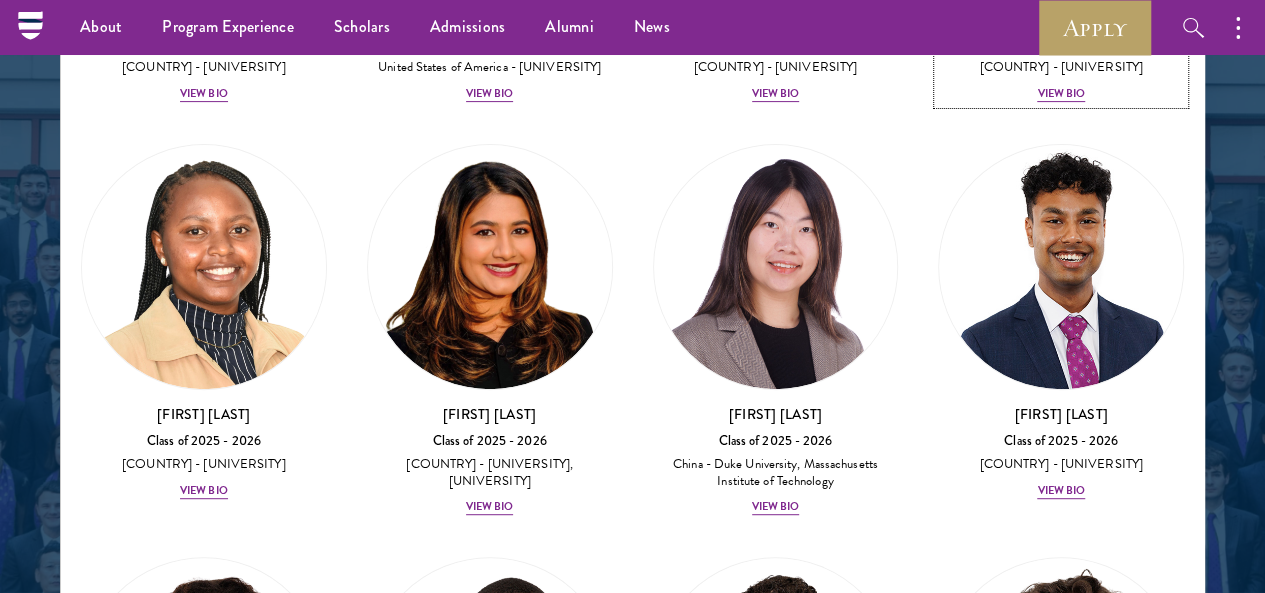 scroll, scrollTop: 4105, scrollLeft: 0, axis: vertical 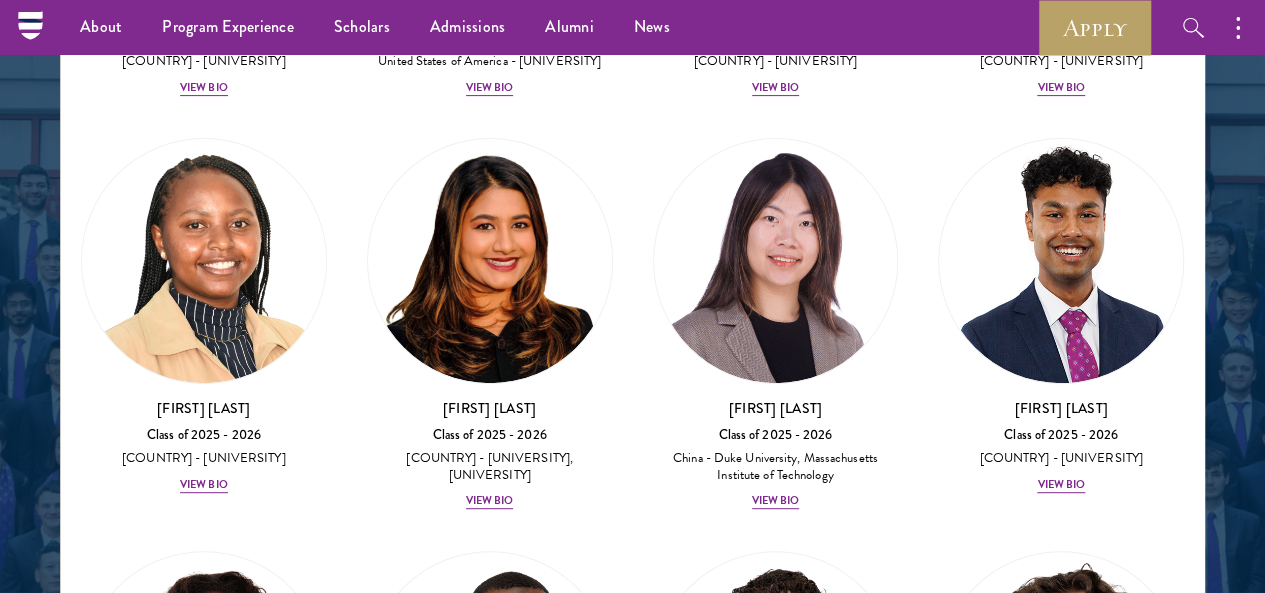 click on "View Bio" at bounding box center [204, 2139] 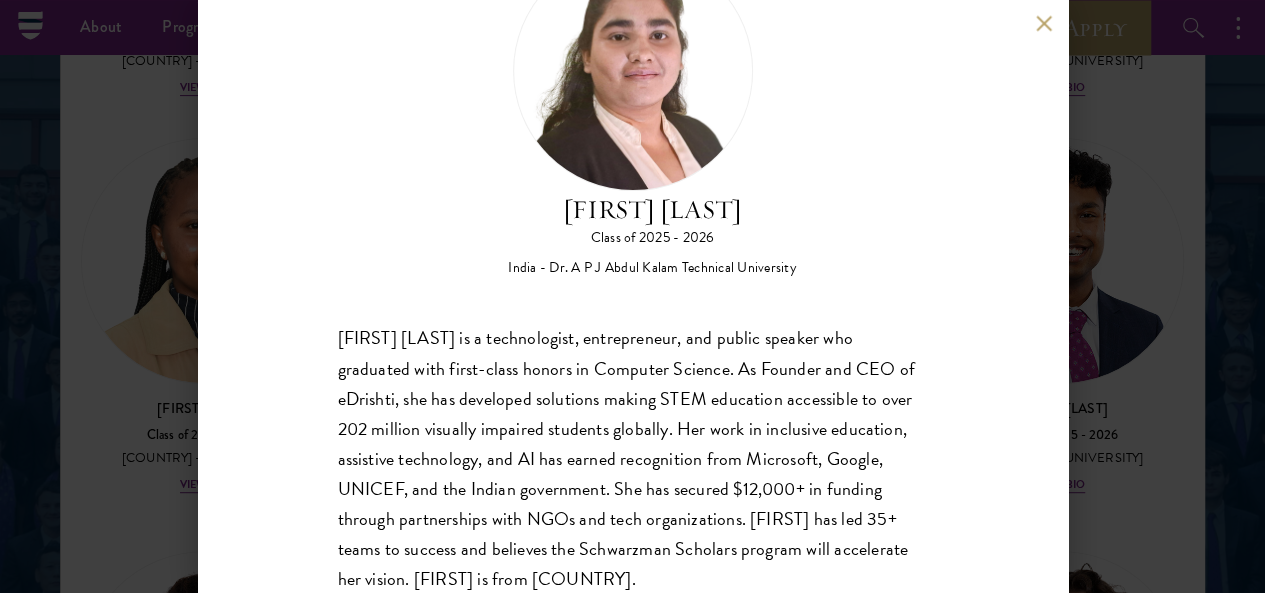 scroll, scrollTop: 0, scrollLeft: 0, axis: both 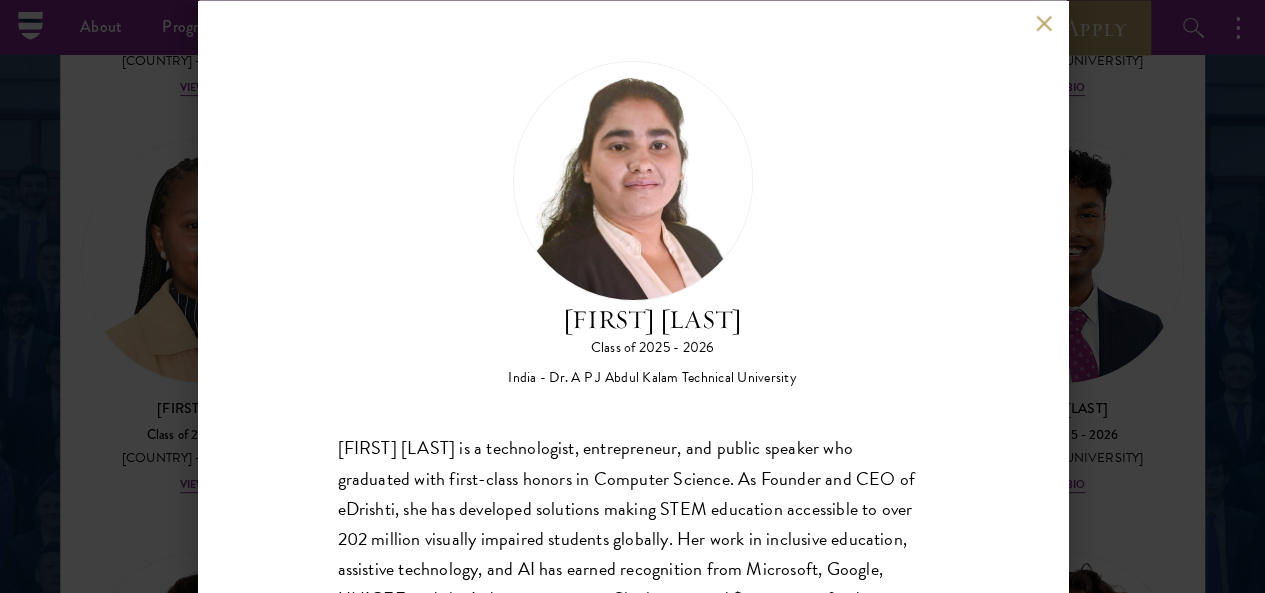 click at bounding box center (1044, 23) 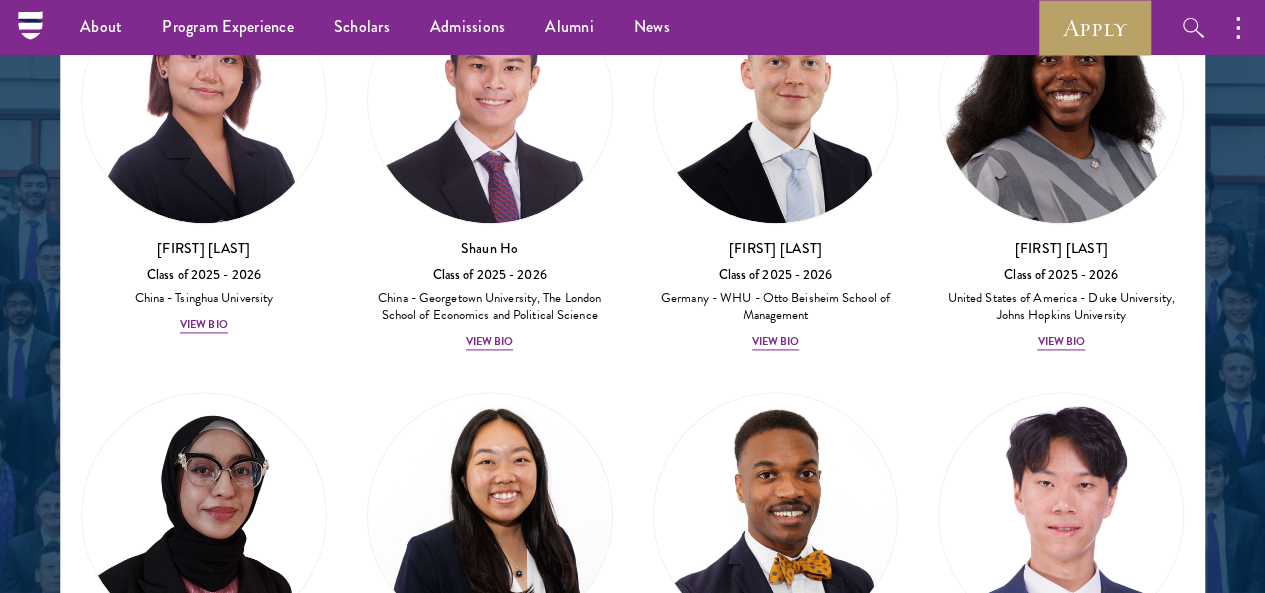 scroll, scrollTop: 5074, scrollLeft: 0, axis: vertical 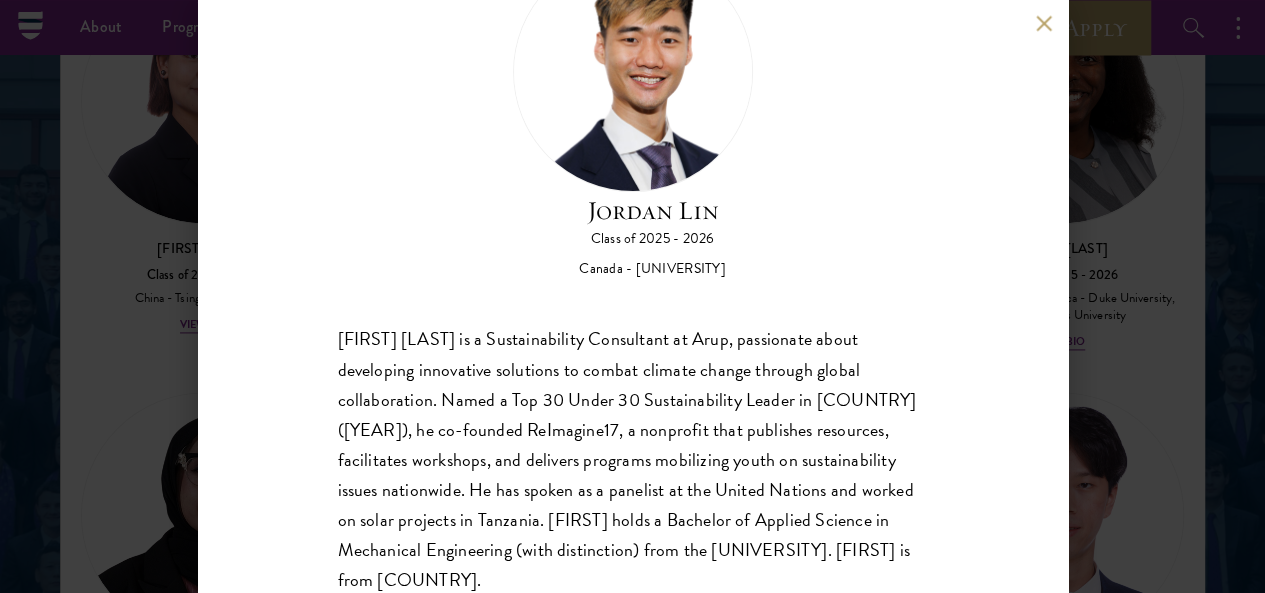 click on "Jordan Lin
Class of 2025 - 2026
Canada - University of Waterloo
Zhuangzhuang (Jordan) Lin is a Sustainability Consultant at Arup, passionate about developing innovative solutions to combat climate change through global collaboration. Named a Top 30 Under 30 Sustainability Leader in Canada (2023), he co-founded ReImagine17, a nonprofit that publishes resources, facilitates workshops, and delivers programs mobilizing youth on sustainability issues nationwide. He has spoken as a panelist at the United Nations and worked on solar projects in Tanzania. Jordan holds a Bachelor of Applied Science in Mechanical Engineering (with distinction) from the University of Waterloo. Jordan is from Canada." at bounding box center [633, 296] 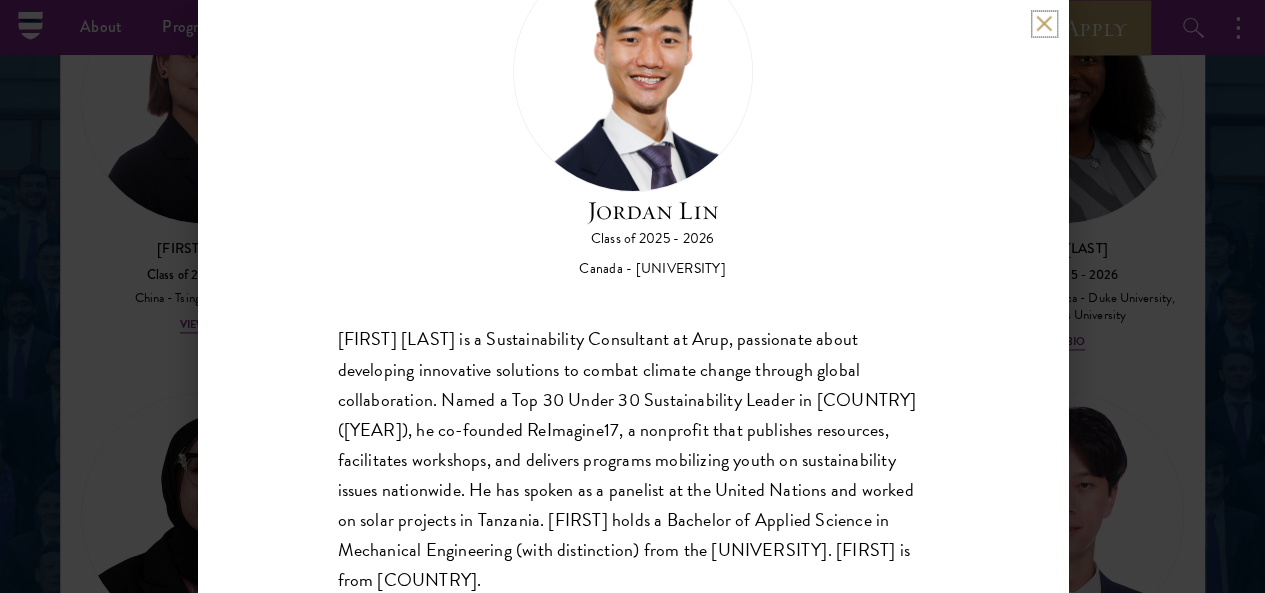 click at bounding box center (1044, 23) 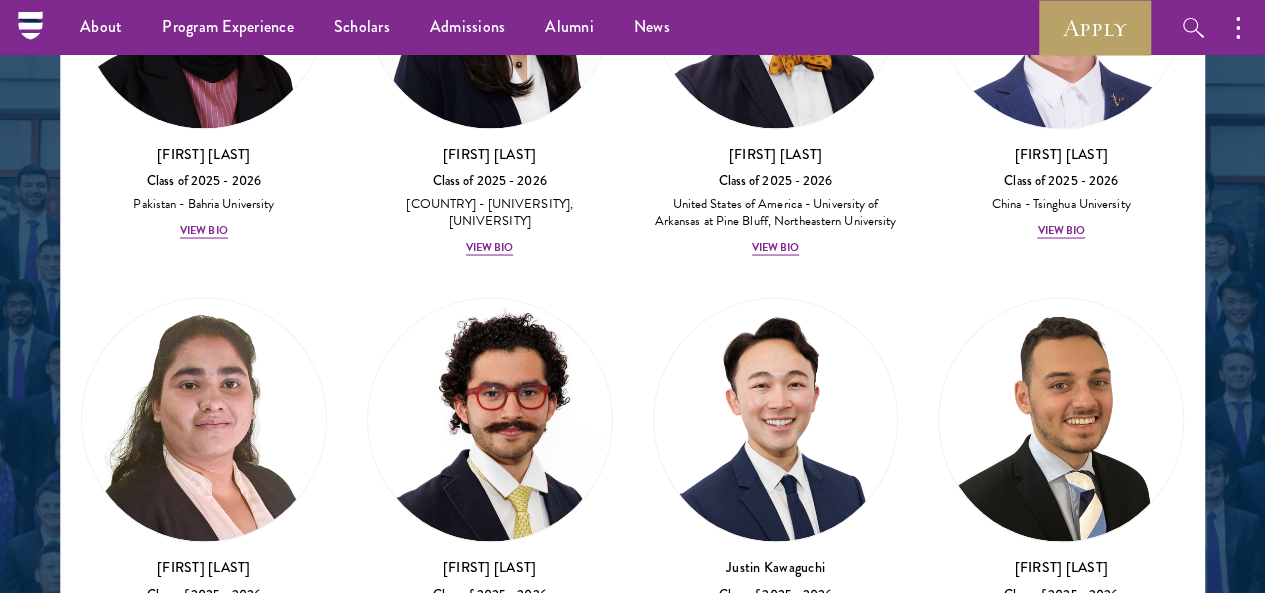 scroll, scrollTop: 5629, scrollLeft: 0, axis: vertical 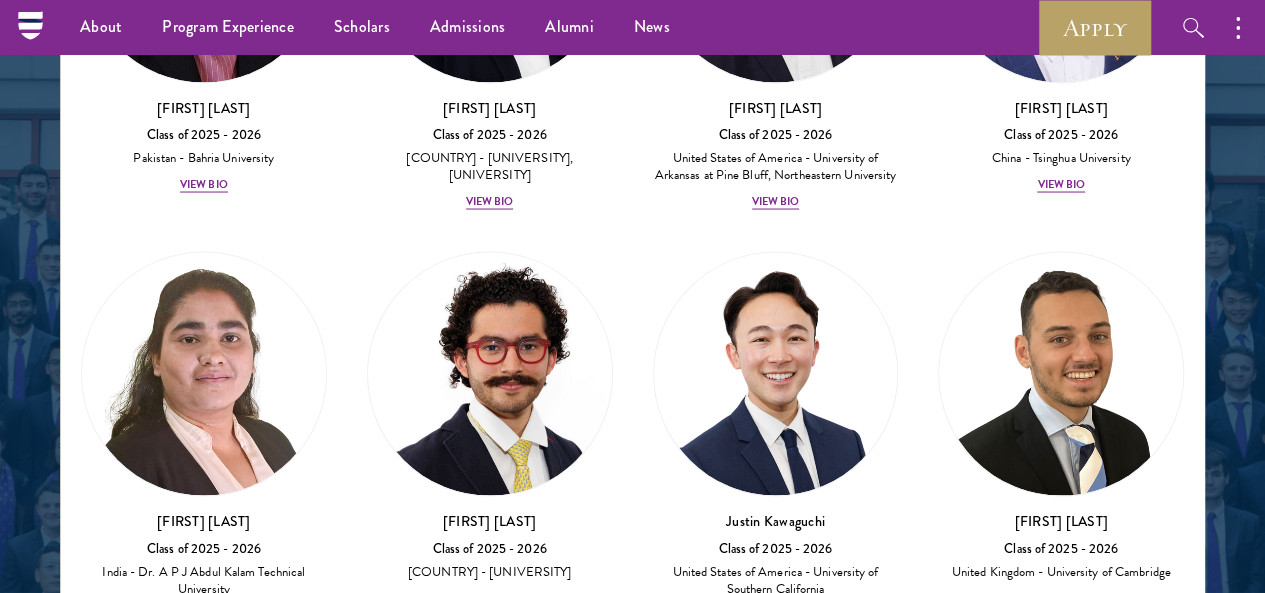 click on "View Bio" at bounding box center (776, 2633) 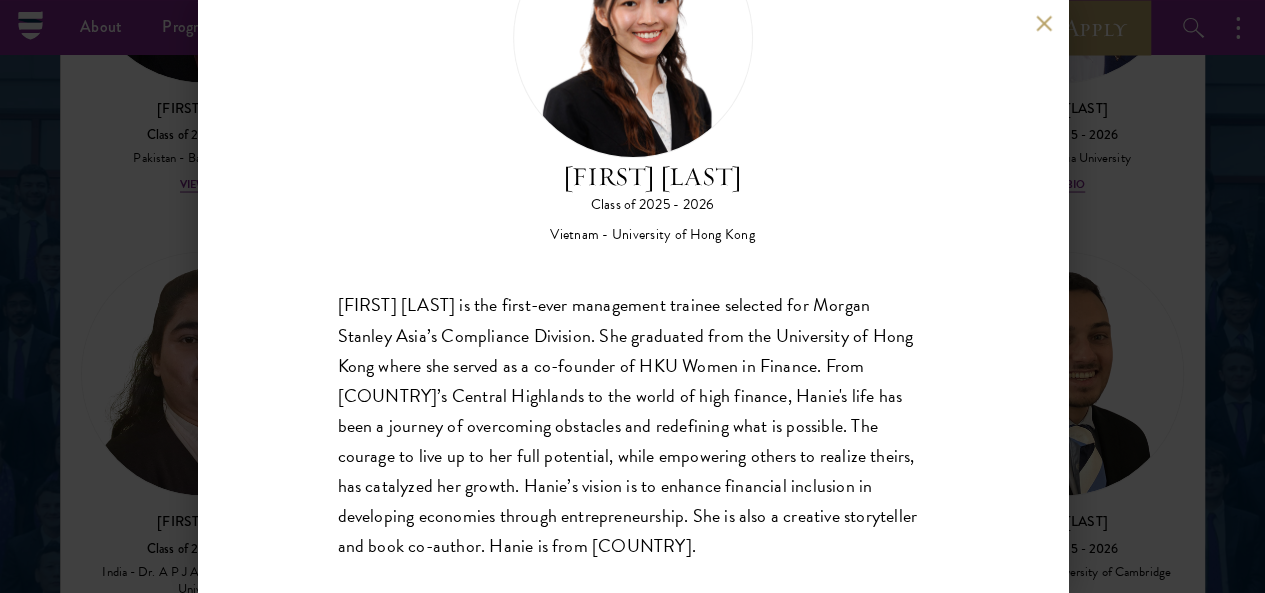 scroll, scrollTop: 0, scrollLeft: 0, axis: both 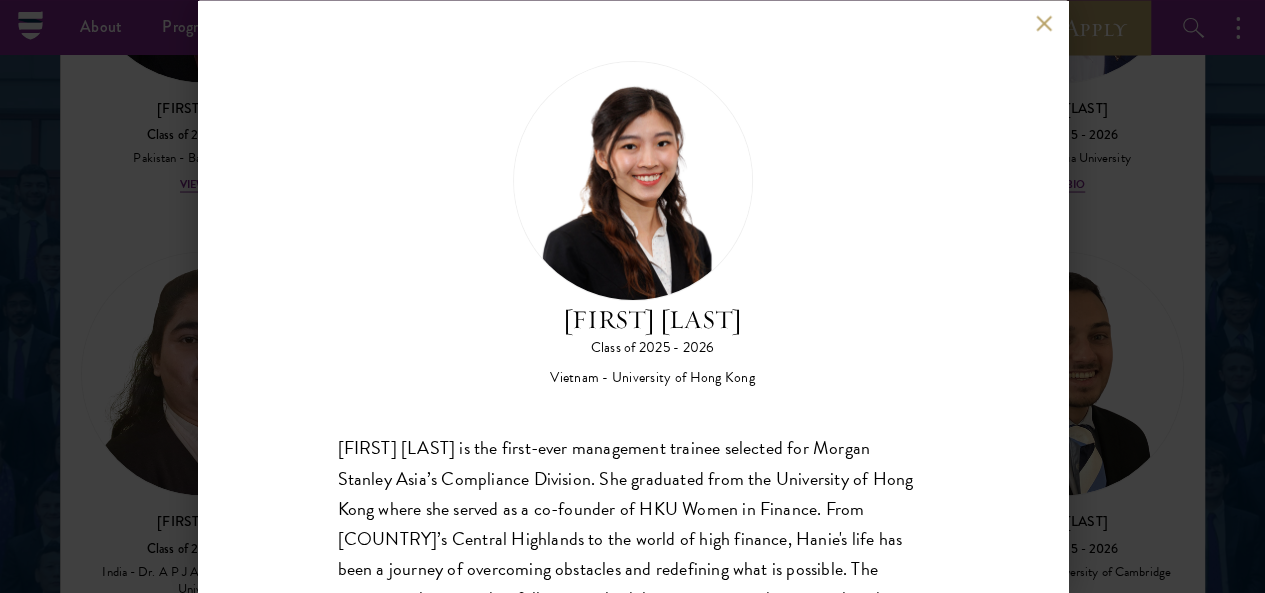 click at bounding box center (1044, 23) 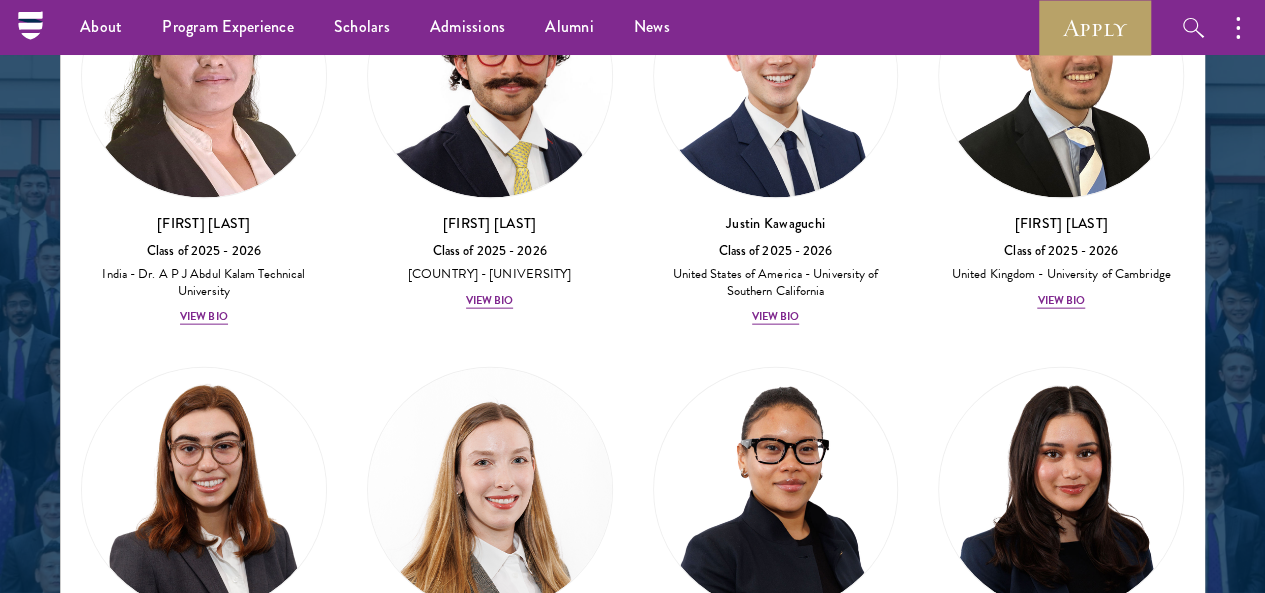 scroll, scrollTop: 6052, scrollLeft: 0, axis: vertical 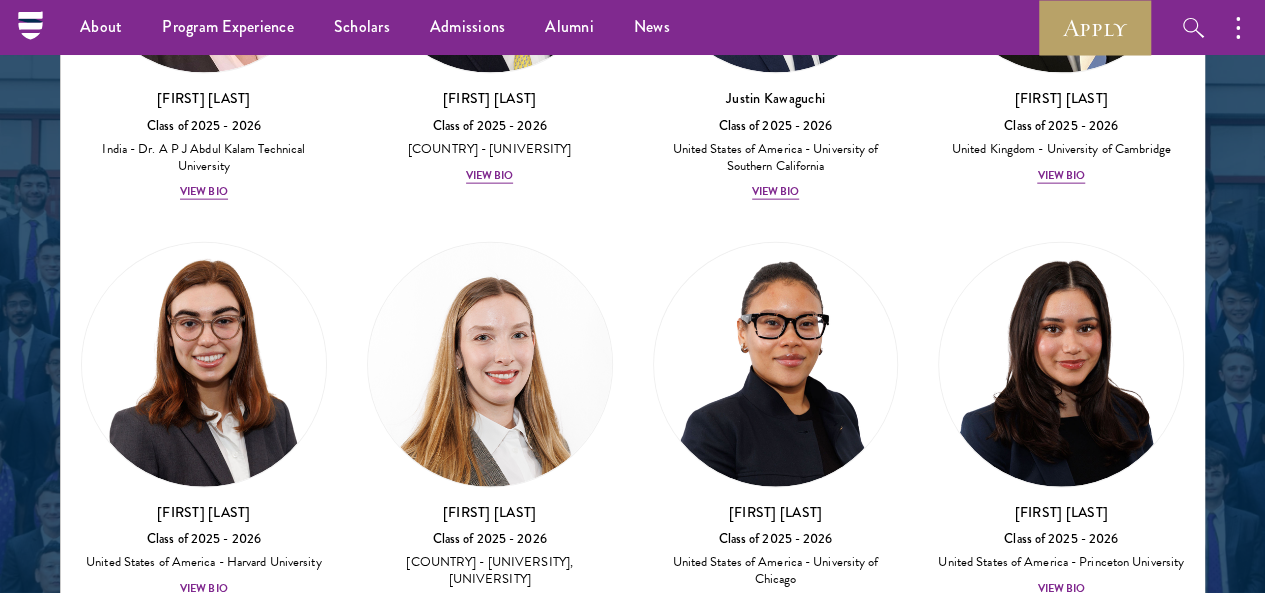 click on "View Bio" at bounding box center [776, 2641] 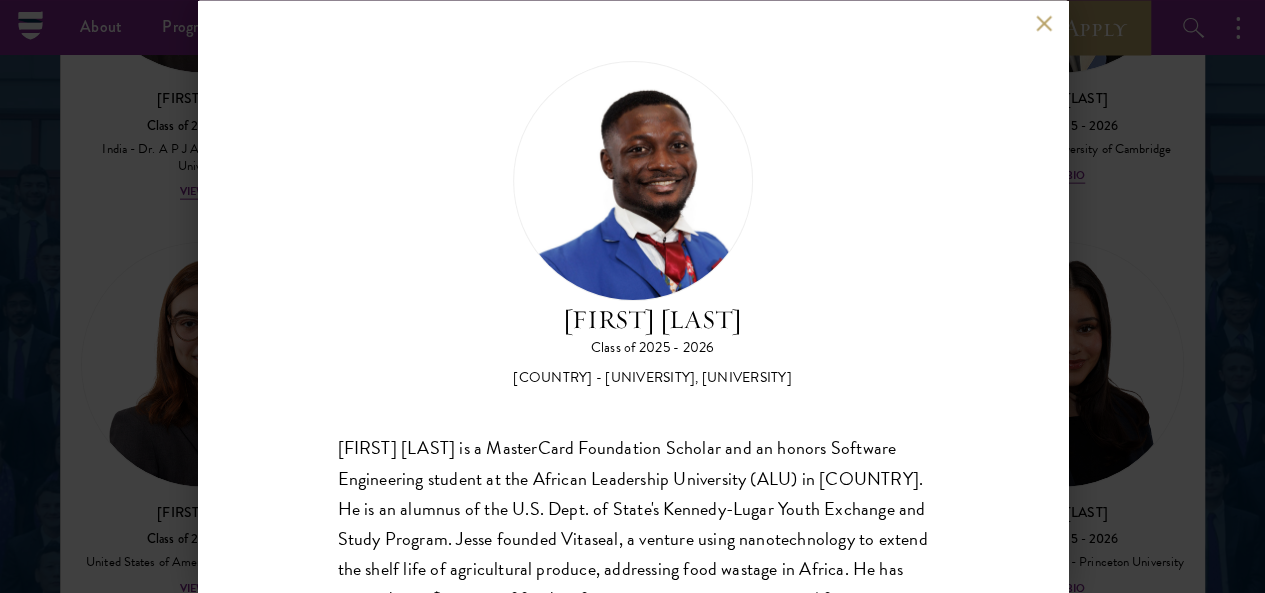 scroll, scrollTop: 3, scrollLeft: 0, axis: vertical 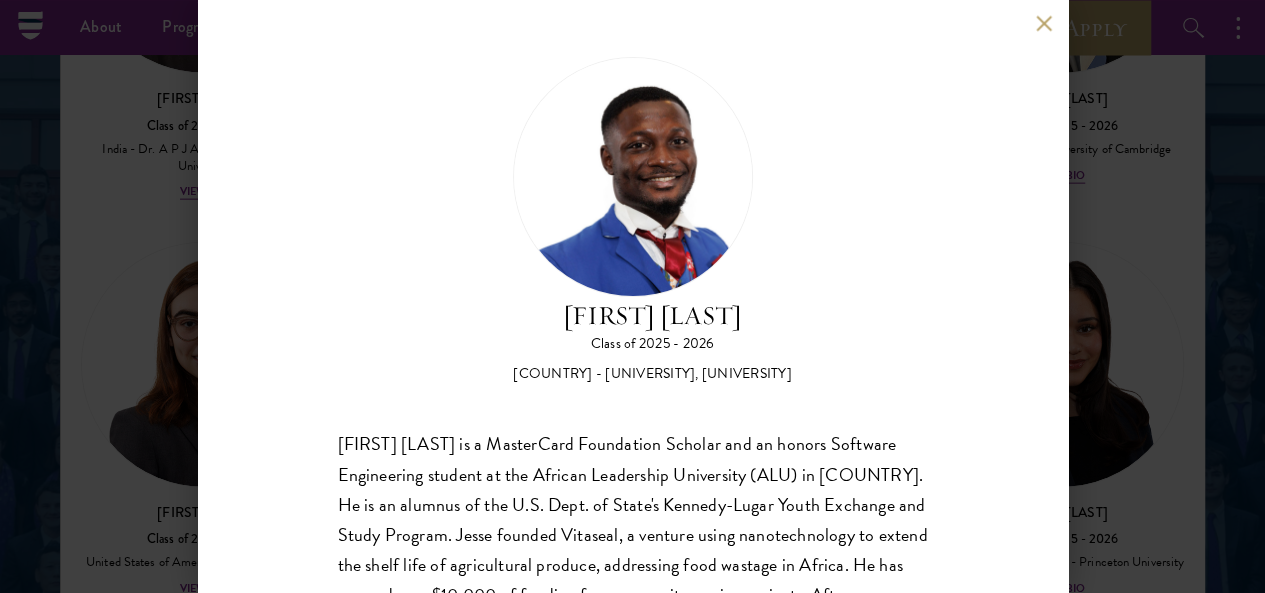 click at bounding box center [1044, 23] 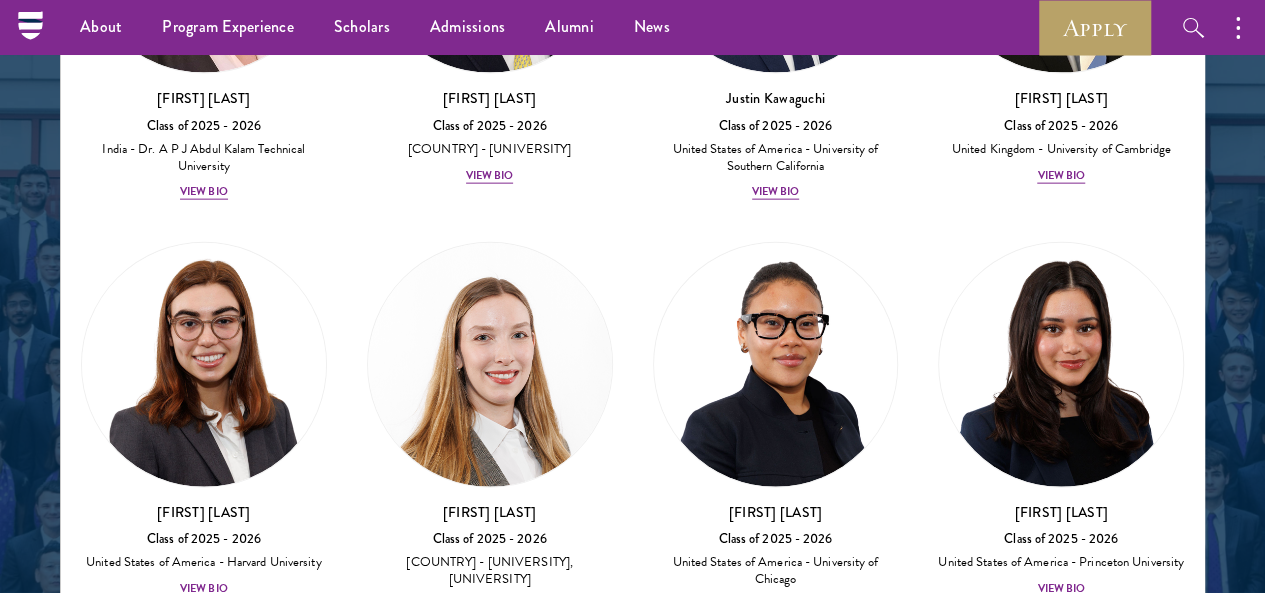 scroll, scrollTop: 2571, scrollLeft: 0, axis: vertical 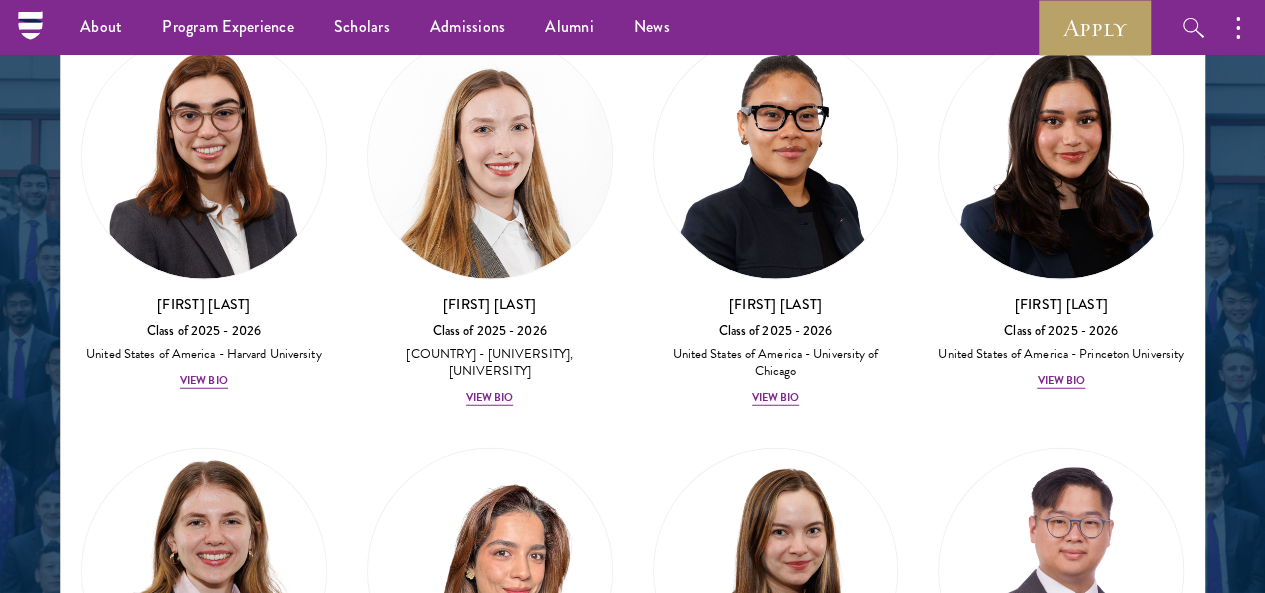 click on "View Bio" at bounding box center (776, 2830) 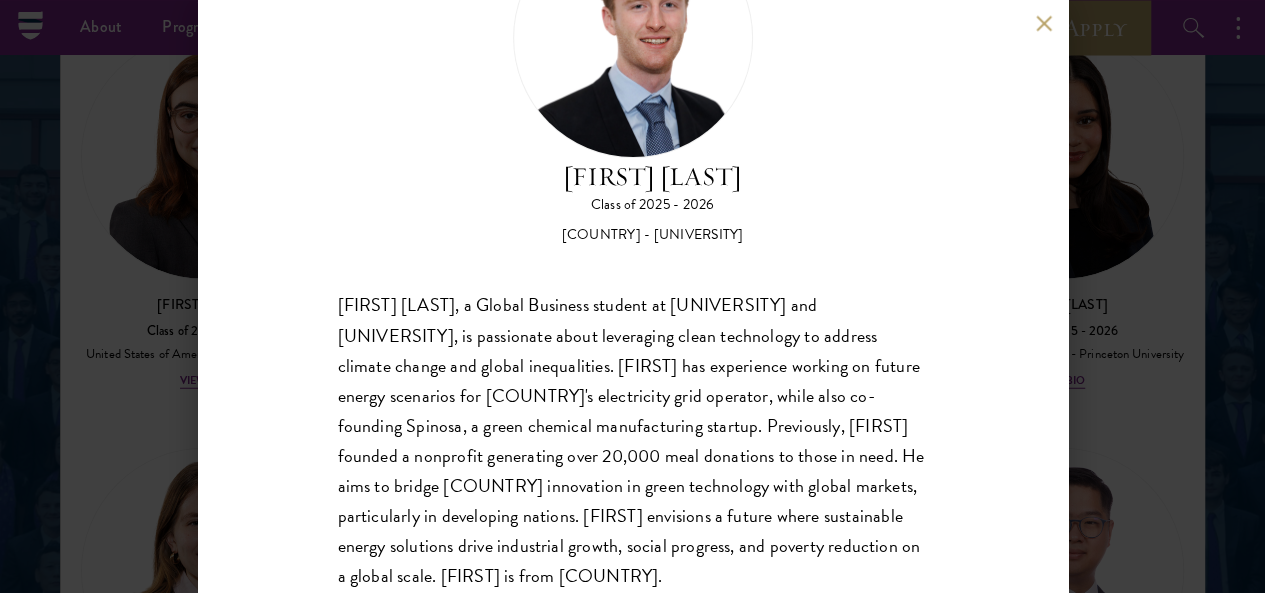 scroll, scrollTop: 142, scrollLeft: 0, axis: vertical 